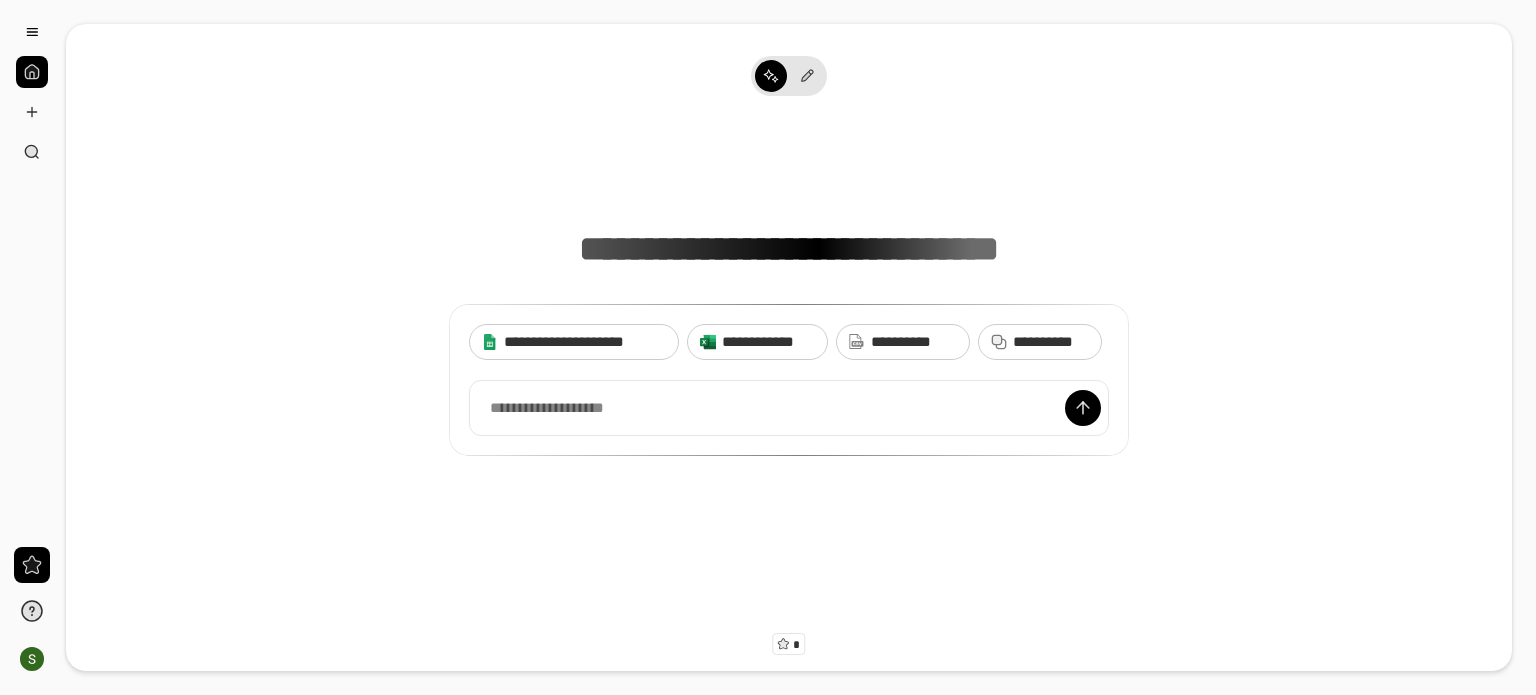 scroll, scrollTop: 0, scrollLeft: 0, axis: both 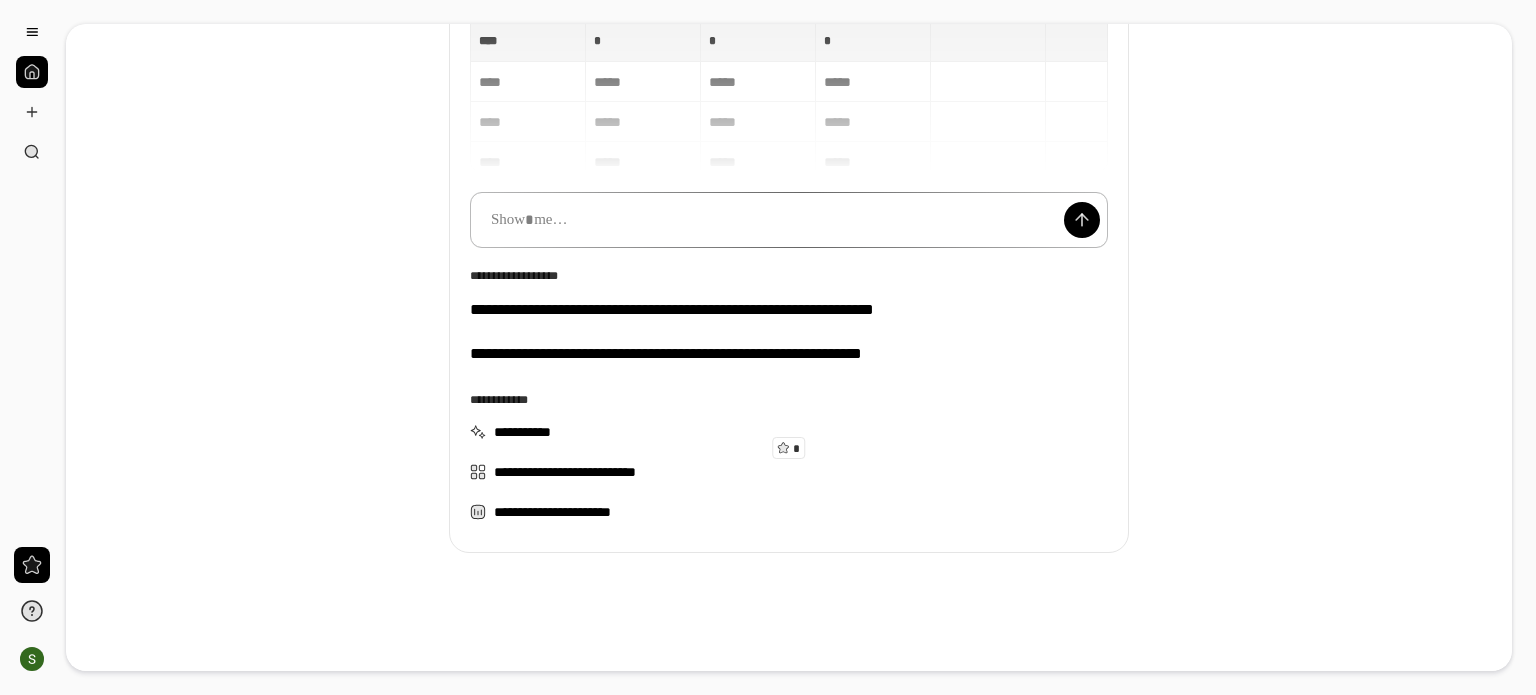 click at bounding box center [789, 220] 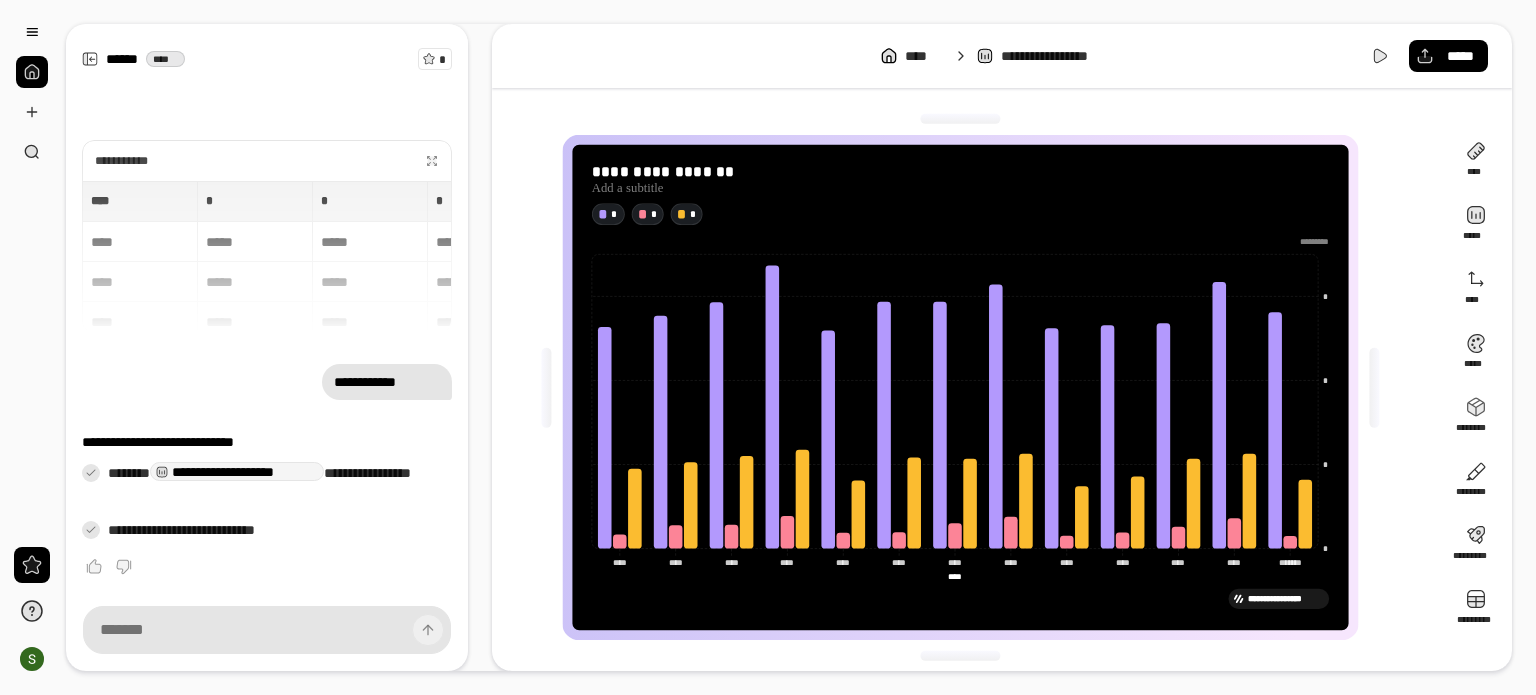 scroll, scrollTop: 4, scrollLeft: 0, axis: vertical 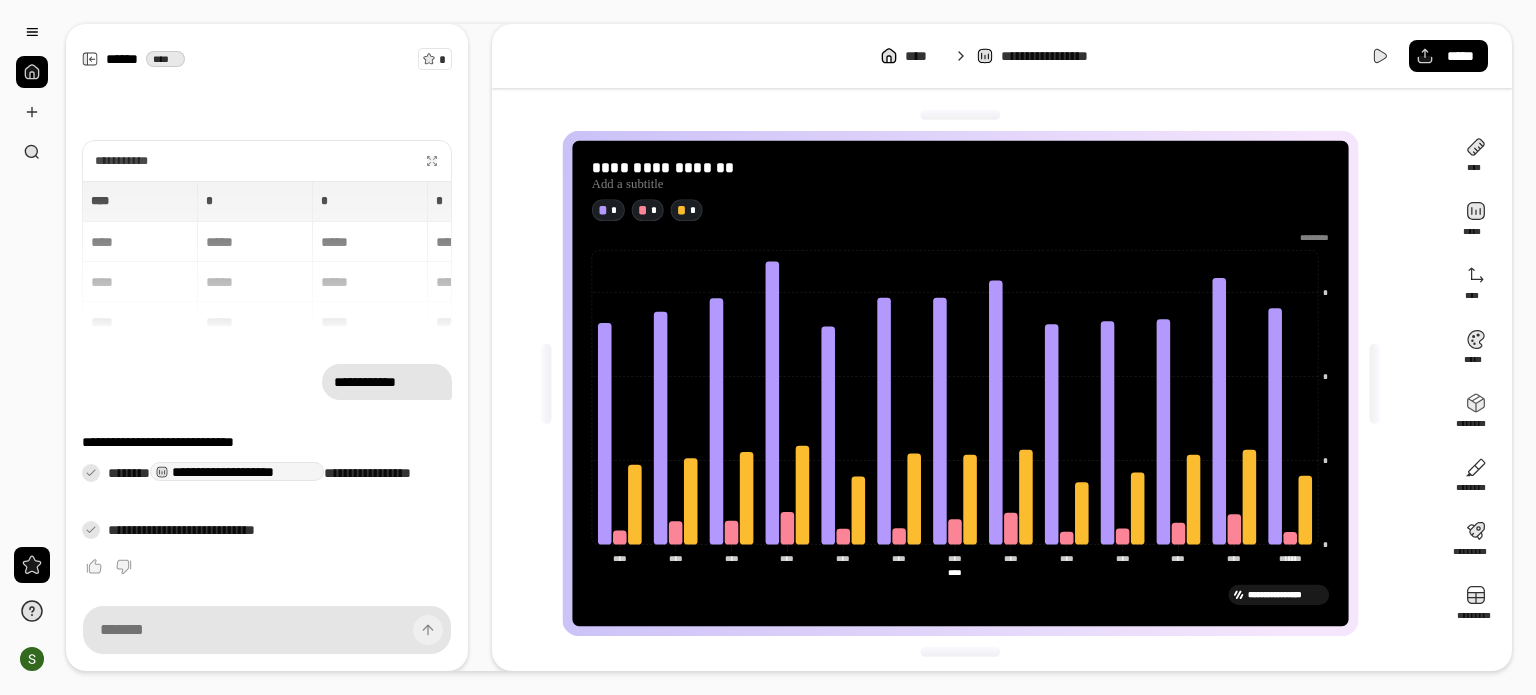 click on "**********" at bounding box center [1285, 594] 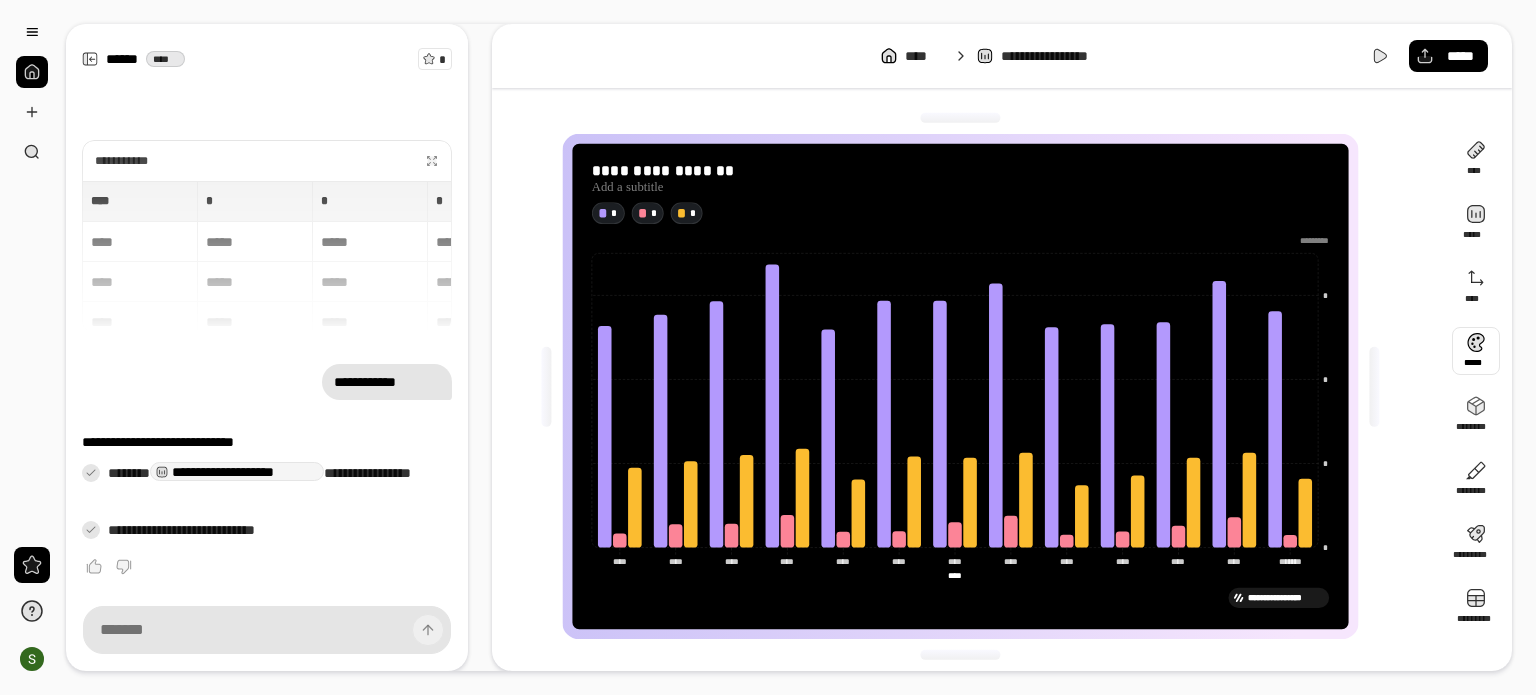 scroll, scrollTop: 0, scrollLeft: 0, axis: both 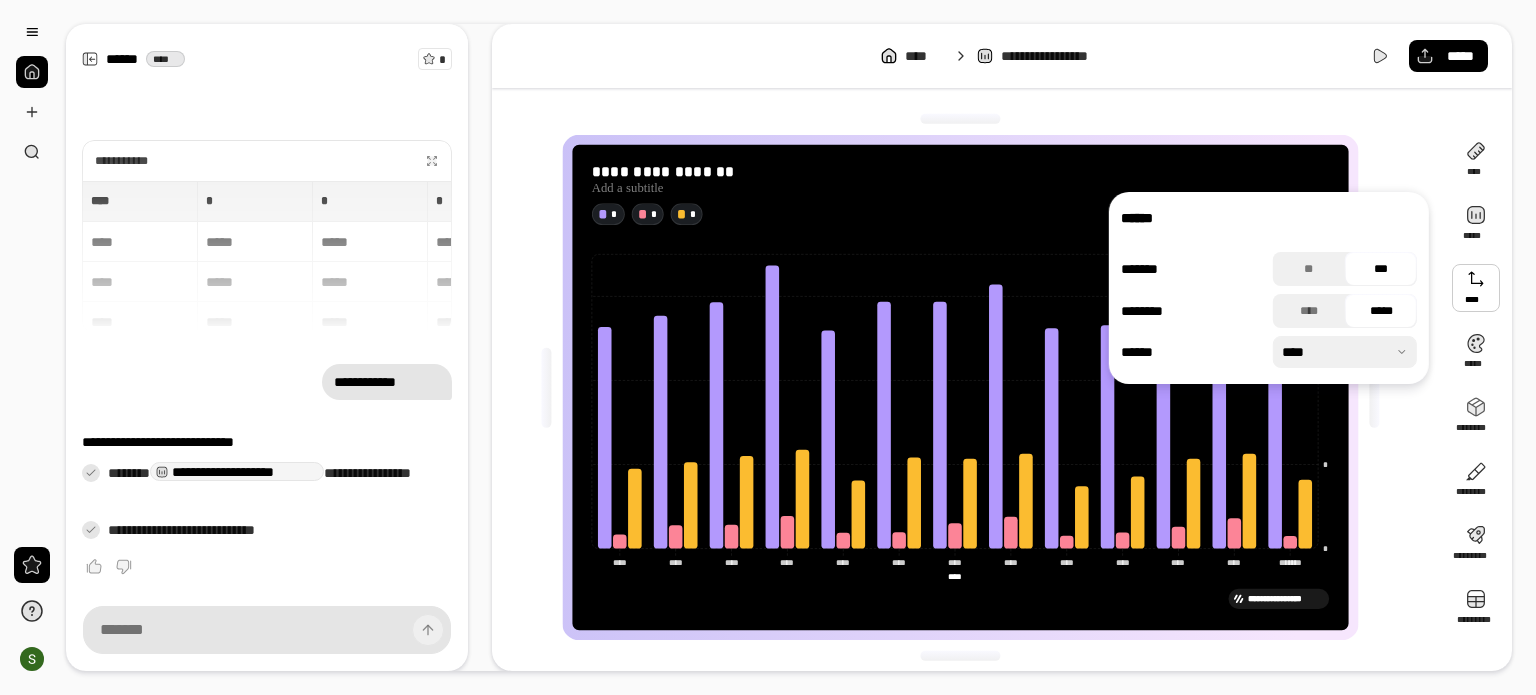 click on "**********" at bounding box center [1062, 56] 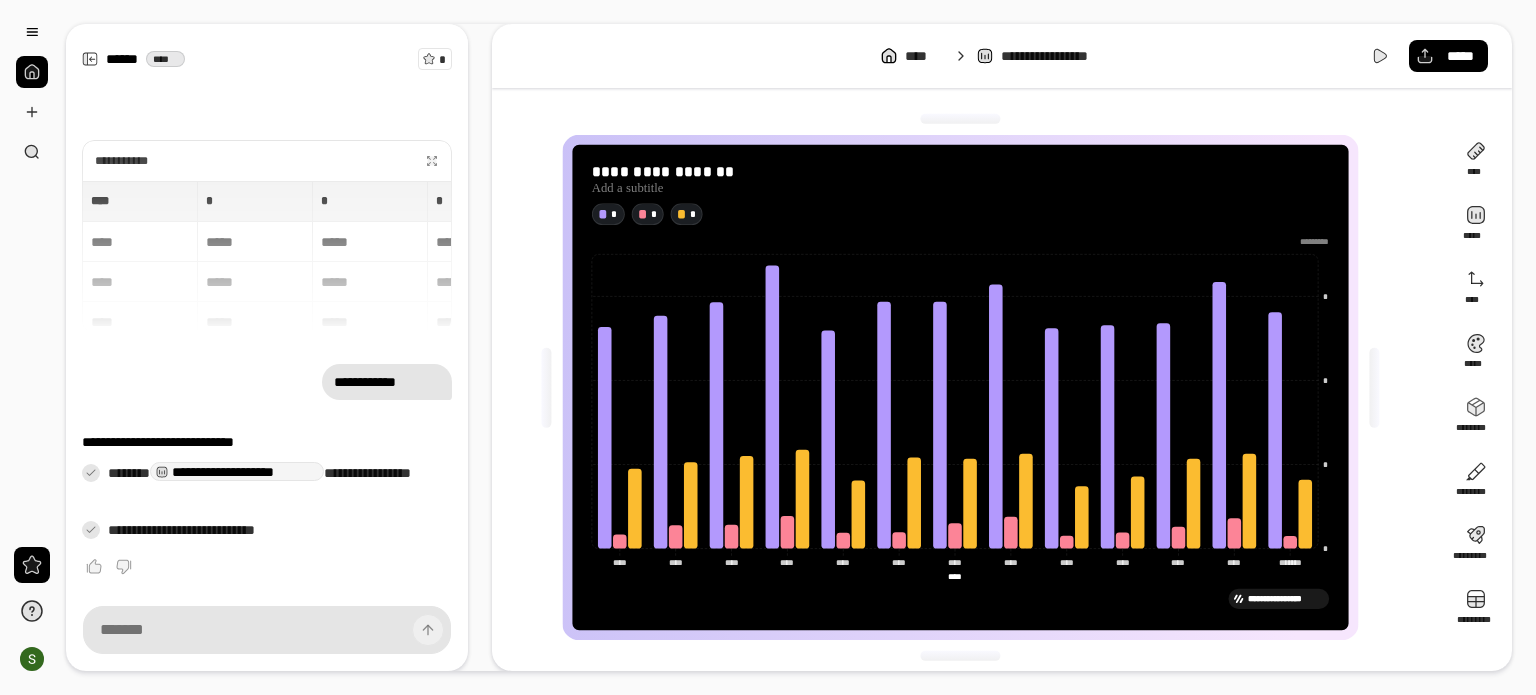 click on "**********" at bounding box center [1050, 56] 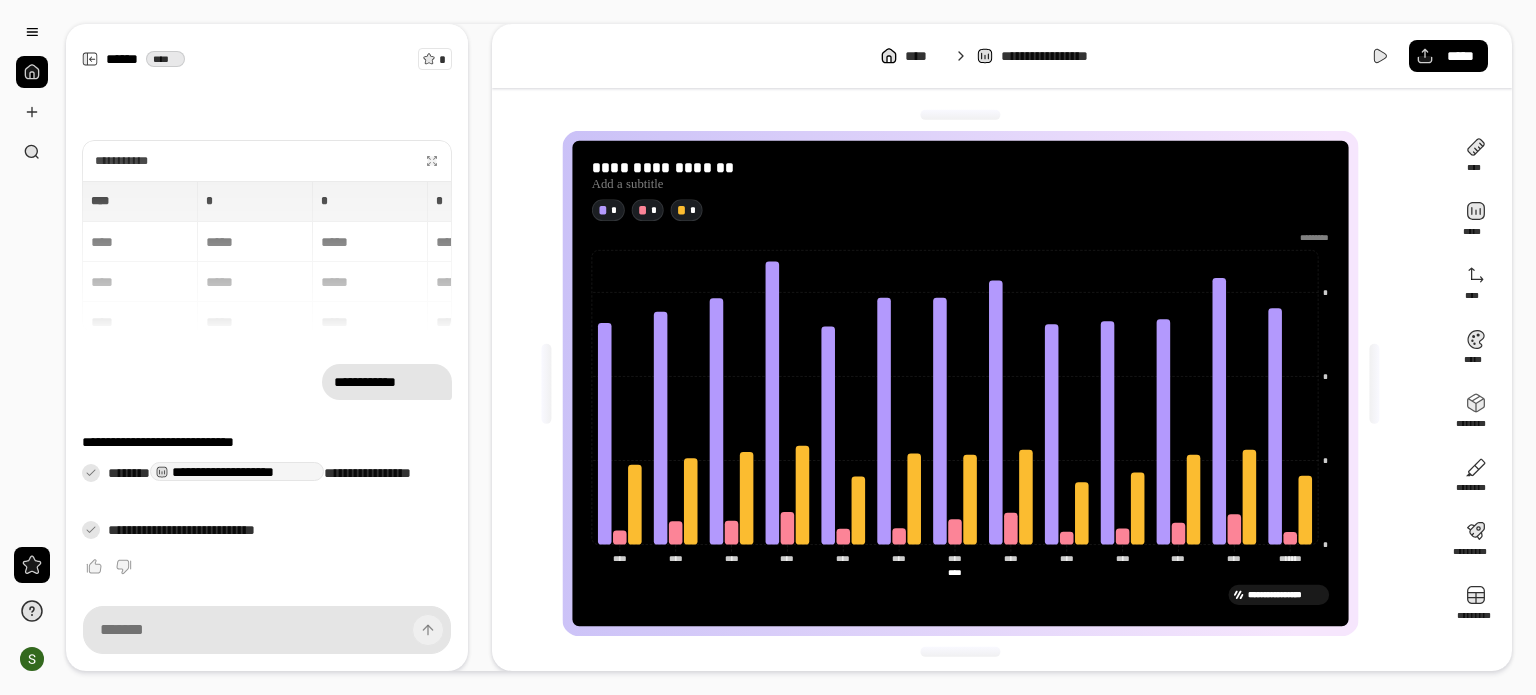 scroll, scrollTop: 4, scrollLeft: 0, axis: vertical 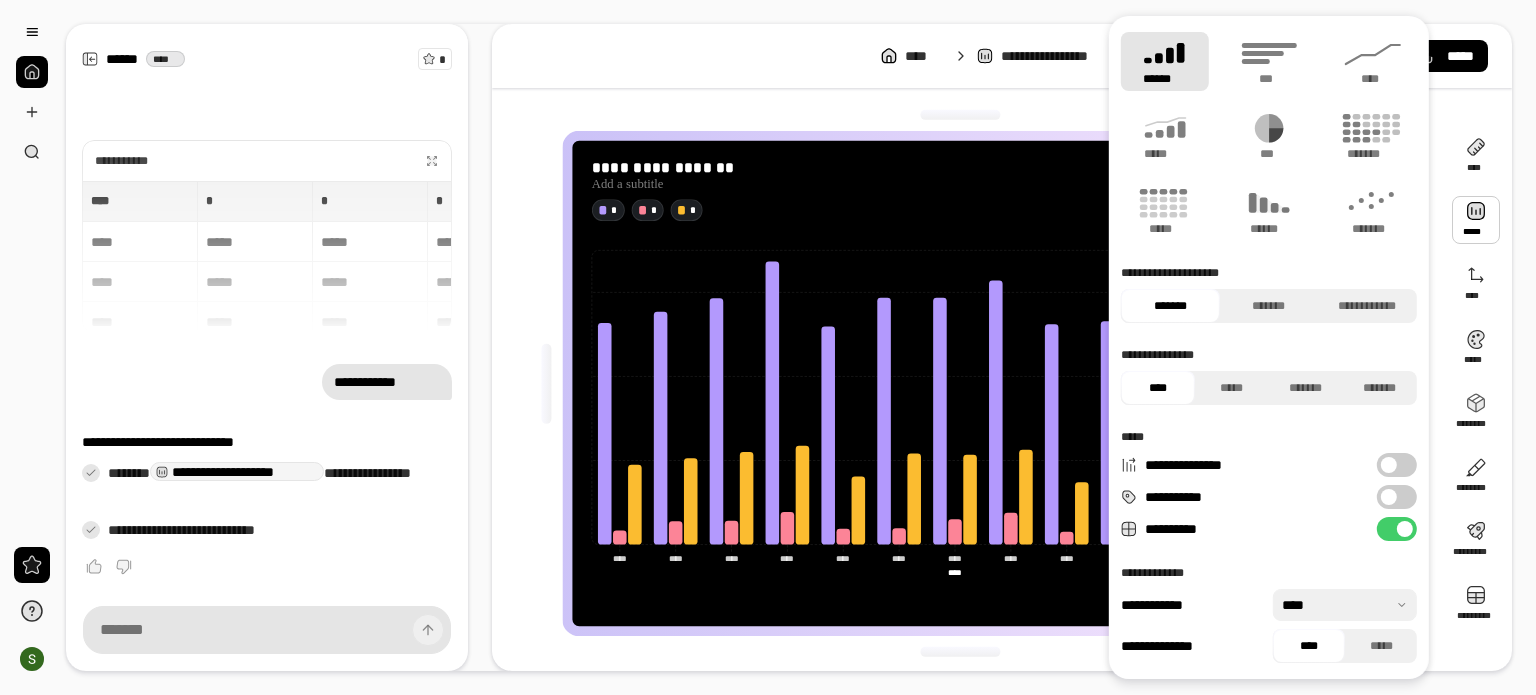 click on "******" at bounding box center (1165, 61) 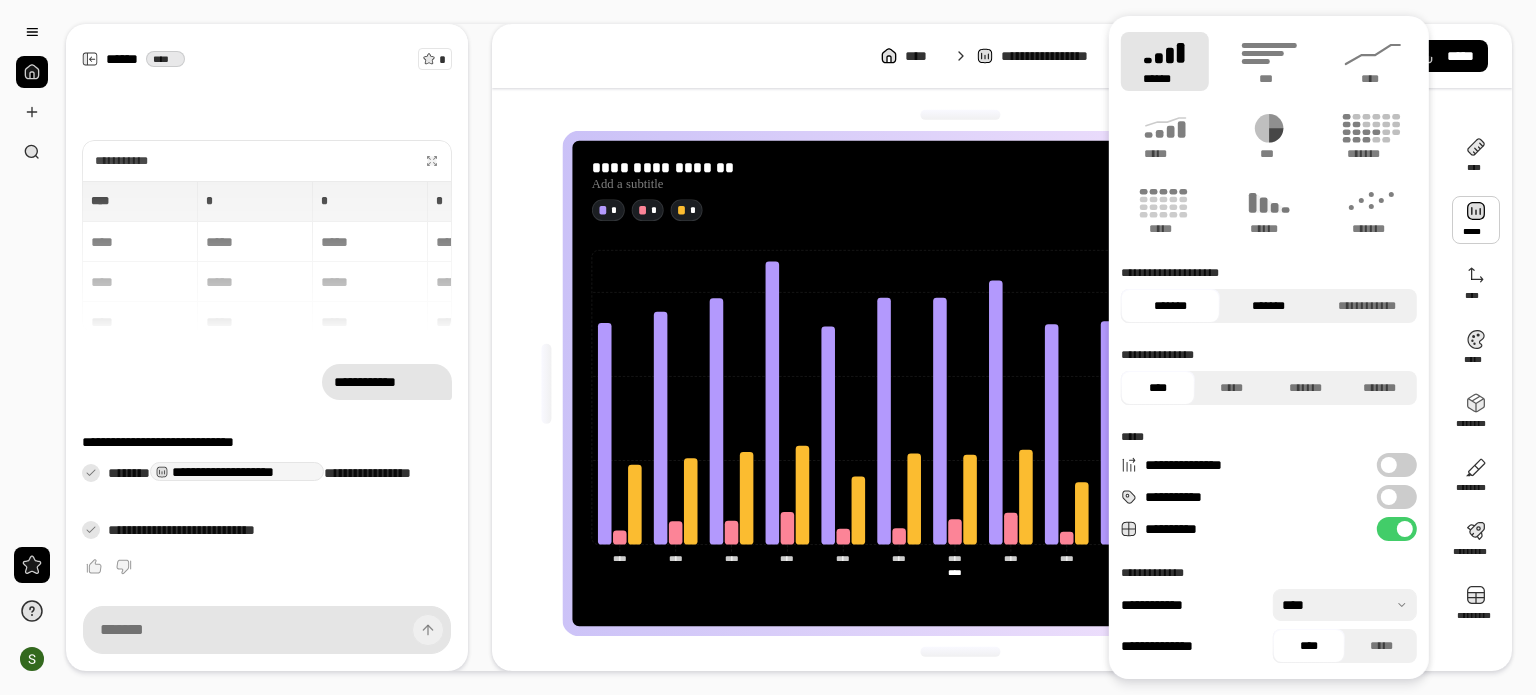 click on "*******" at bounding box center (1268, 306) 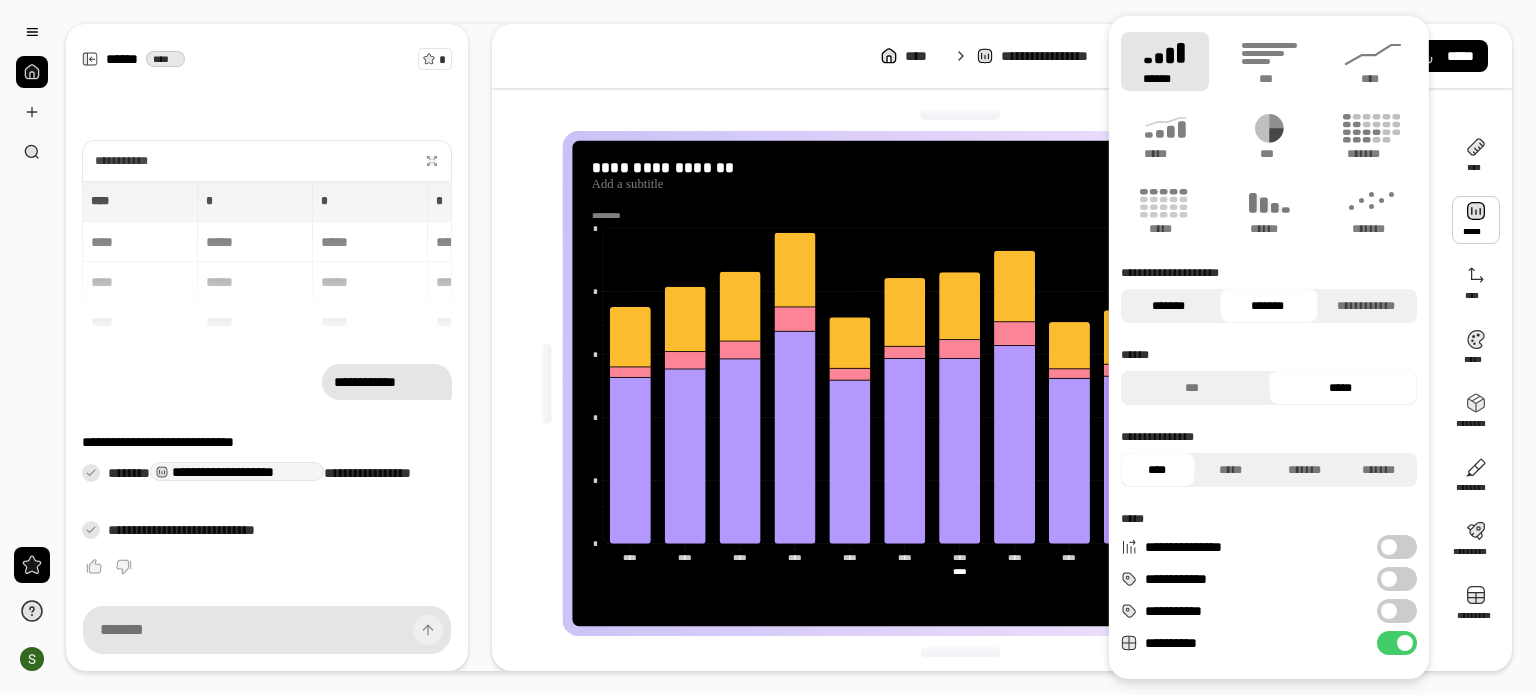 click on "*******" at bounding box center [1168, 306] 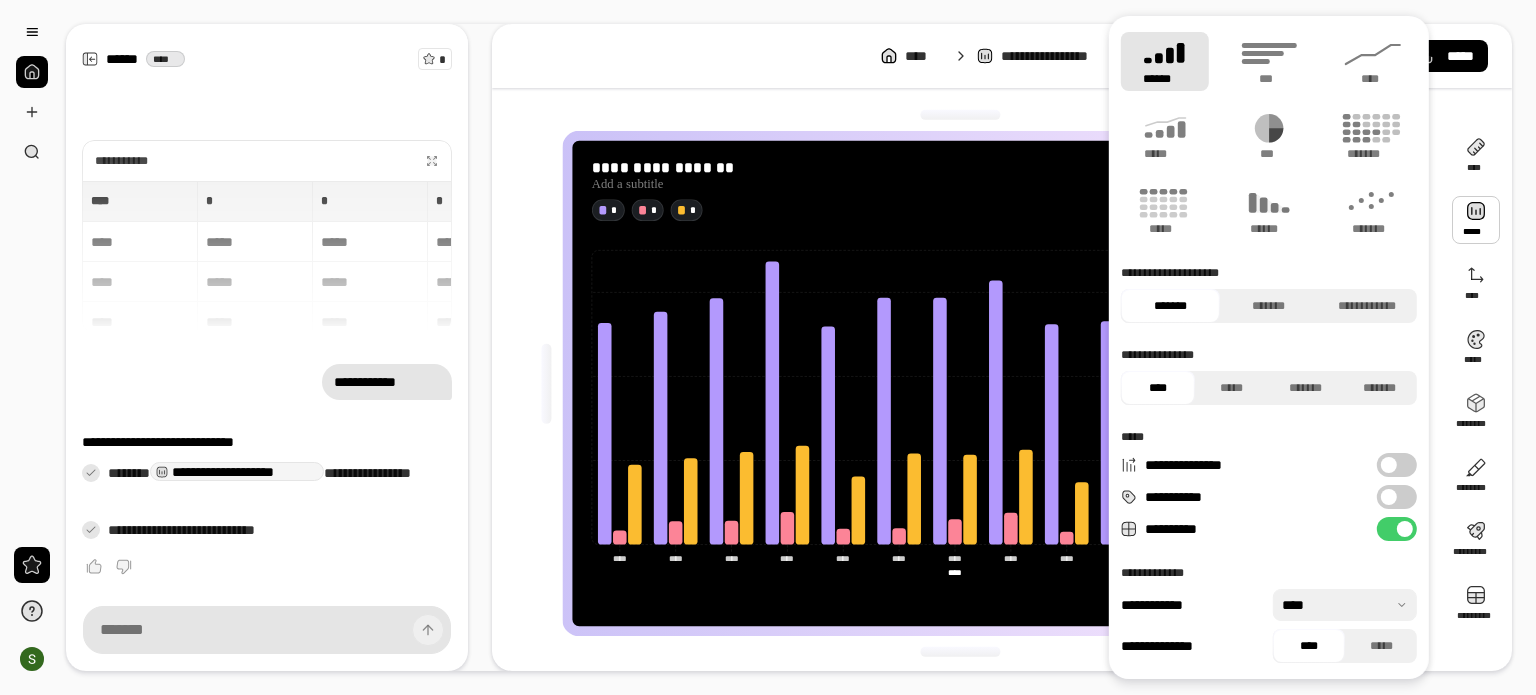 click at bounding box center [960, 115] 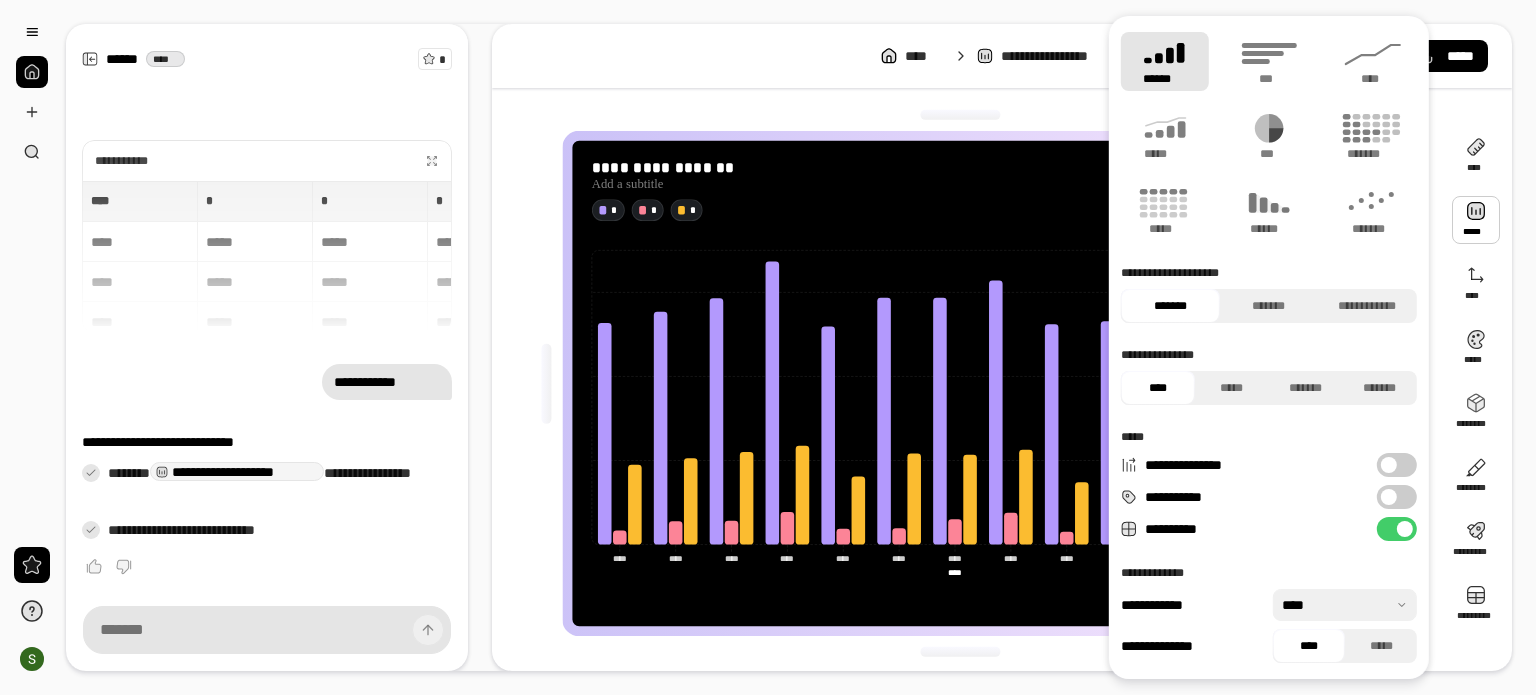 click on "******" at bounding box center [1165, 61] 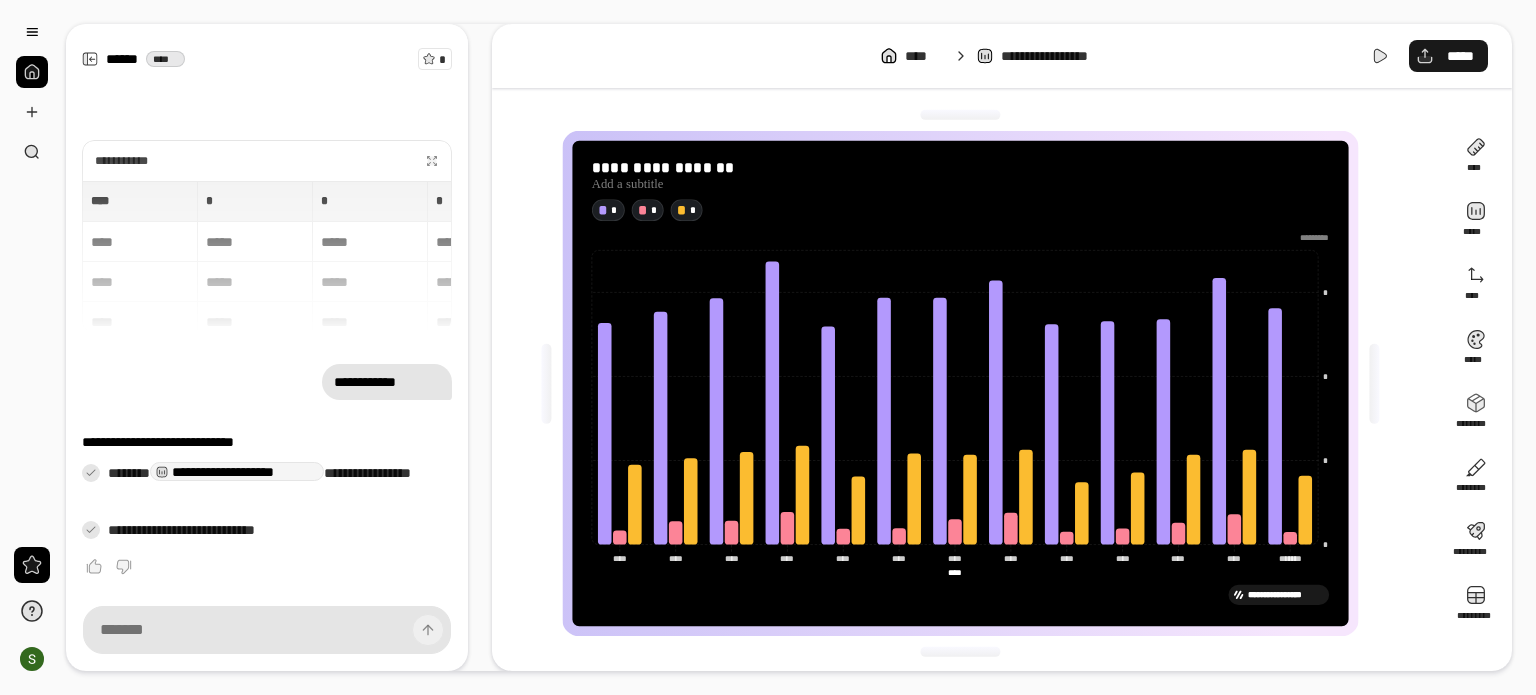 click on "*****" at bounding box center (1448, 56) 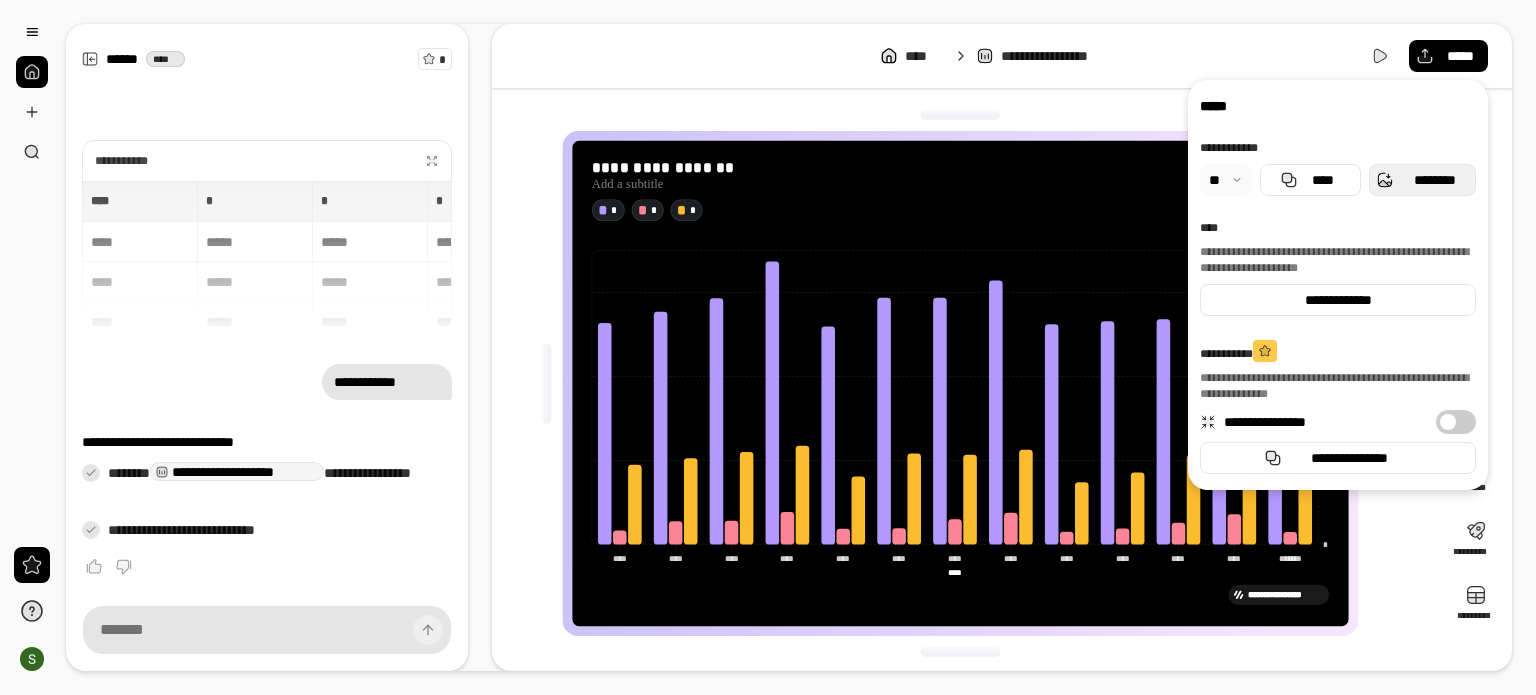click on "********" at bounding box center [1422, 180] 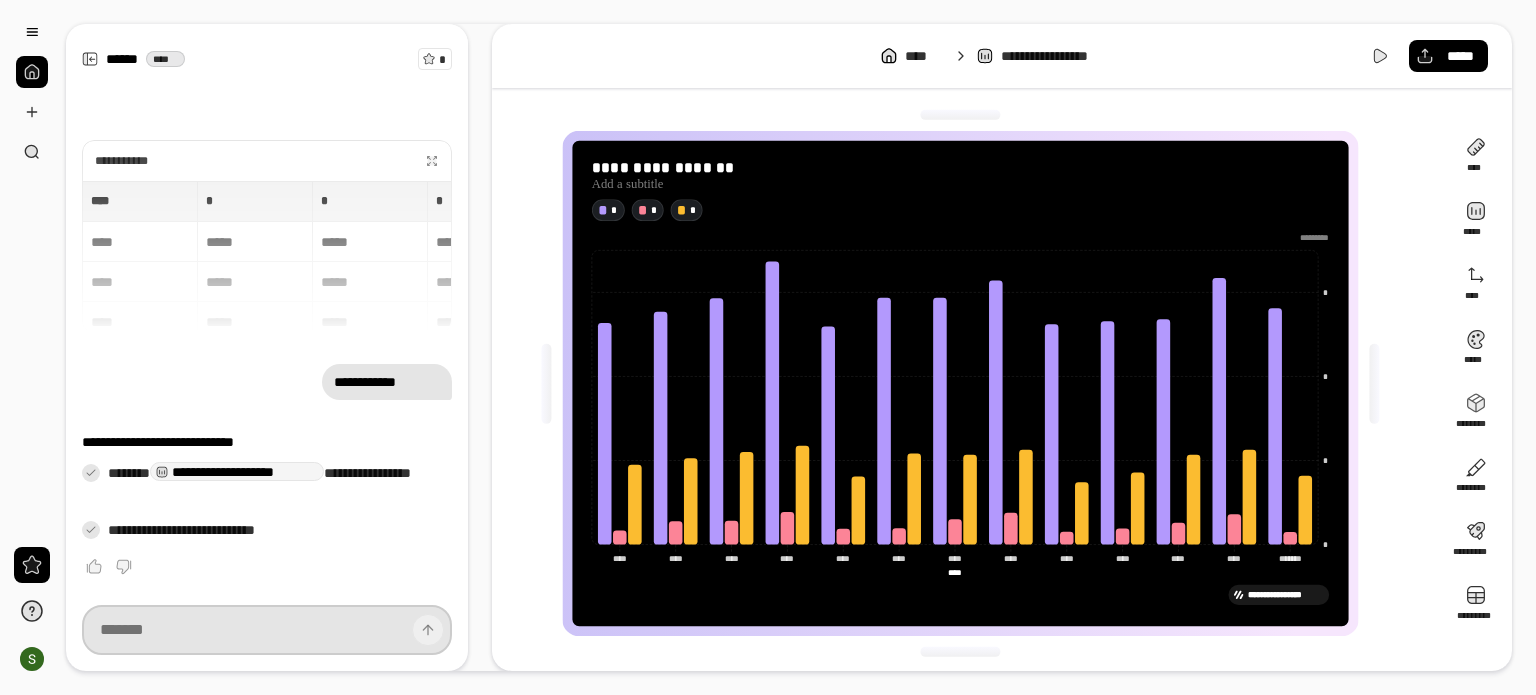 click at bounding box center [267, 630] 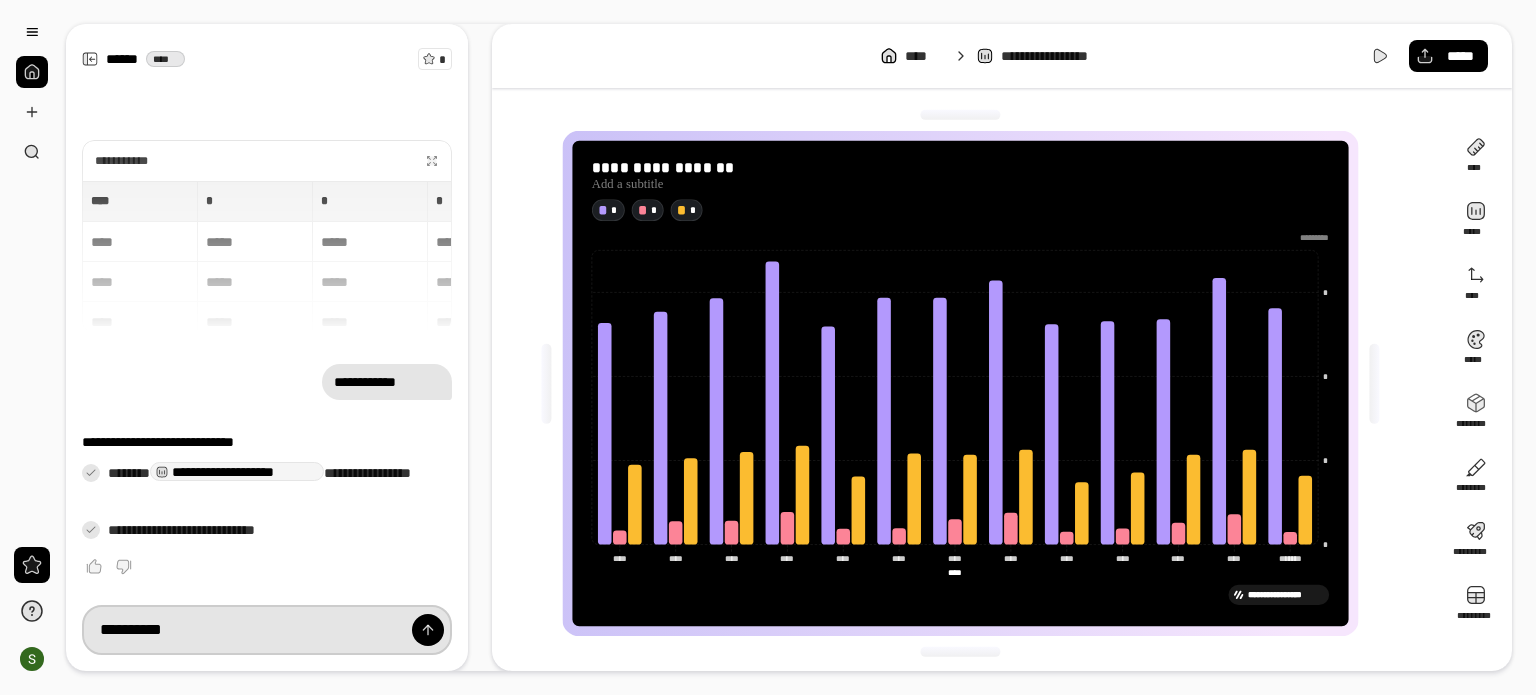 type on "**********" 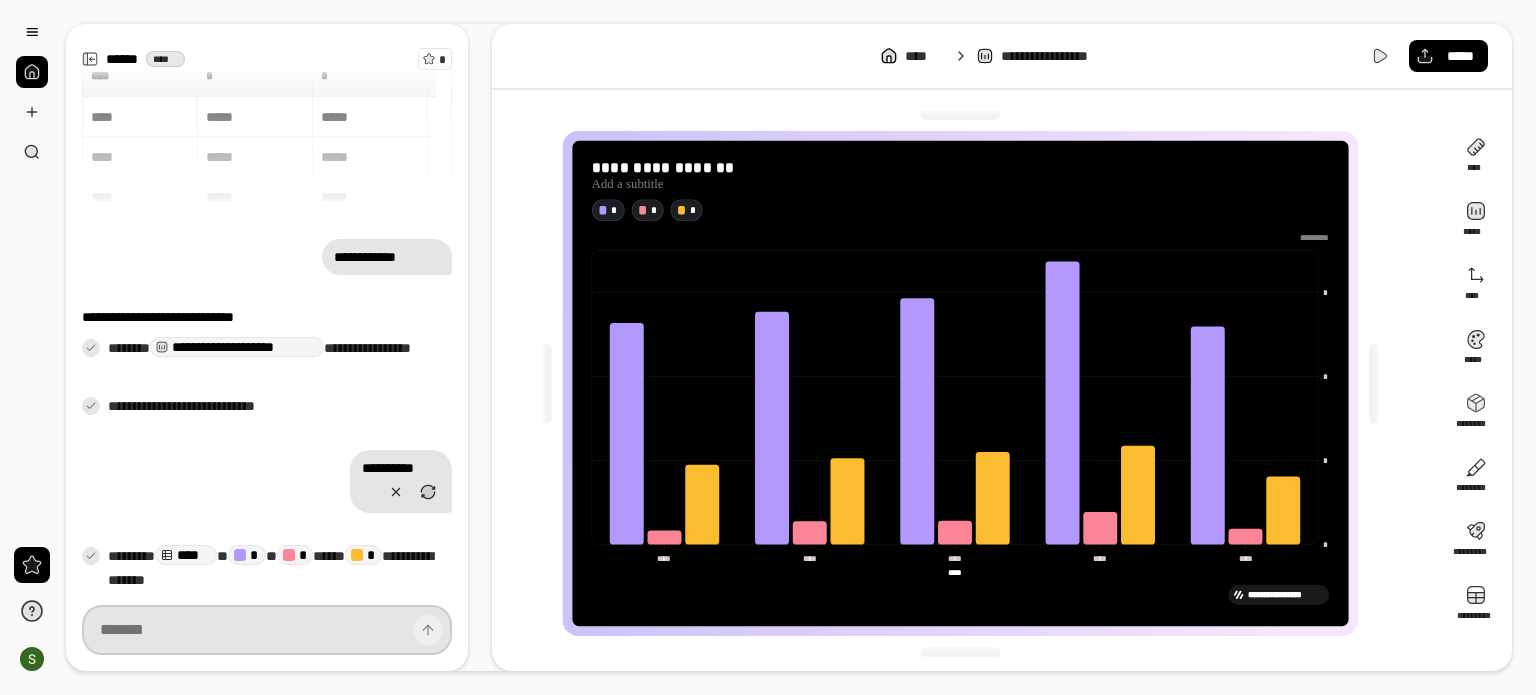 scroll, scrollTop: 0, scrollLeft: 0, axis: both 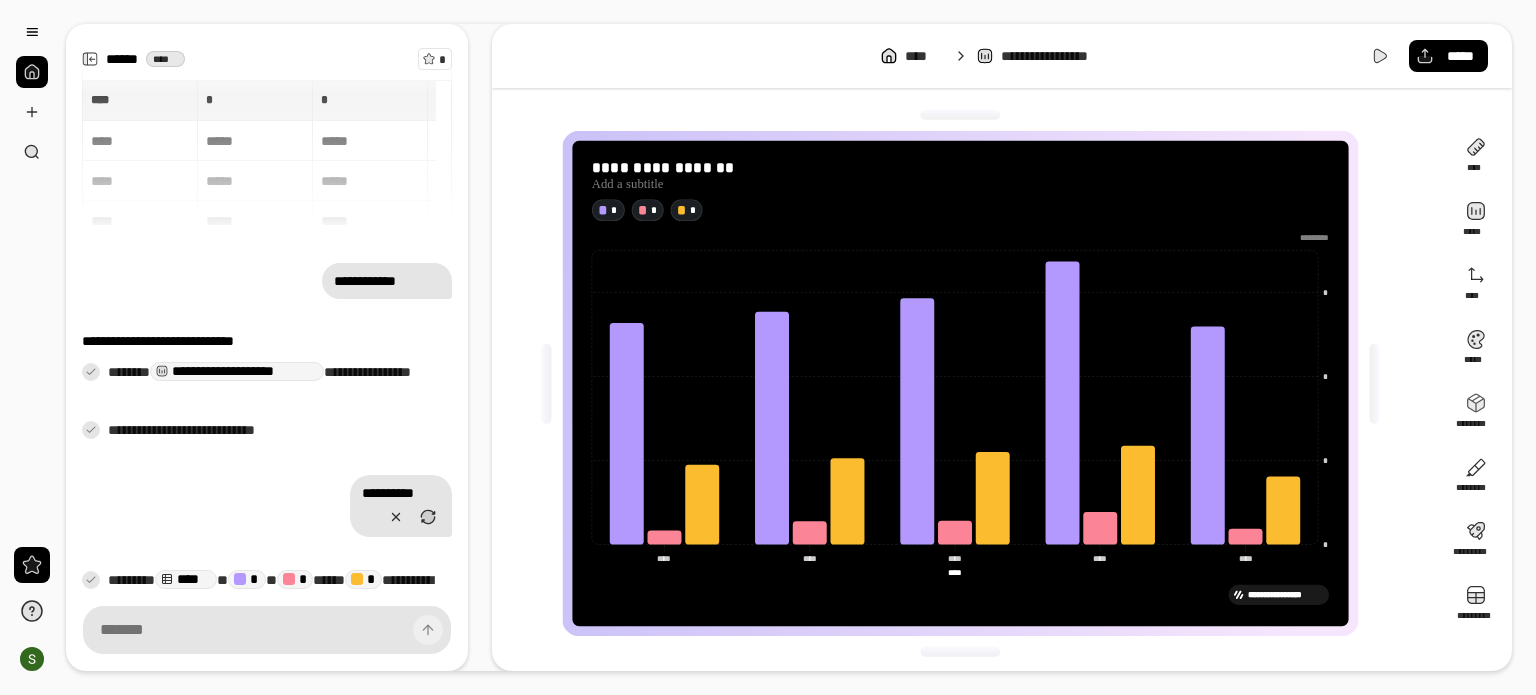 click on "[FIRST] [LAST] [STREET] [CITY], [STATE] [ZIP]" at bounding box center [267, 156] 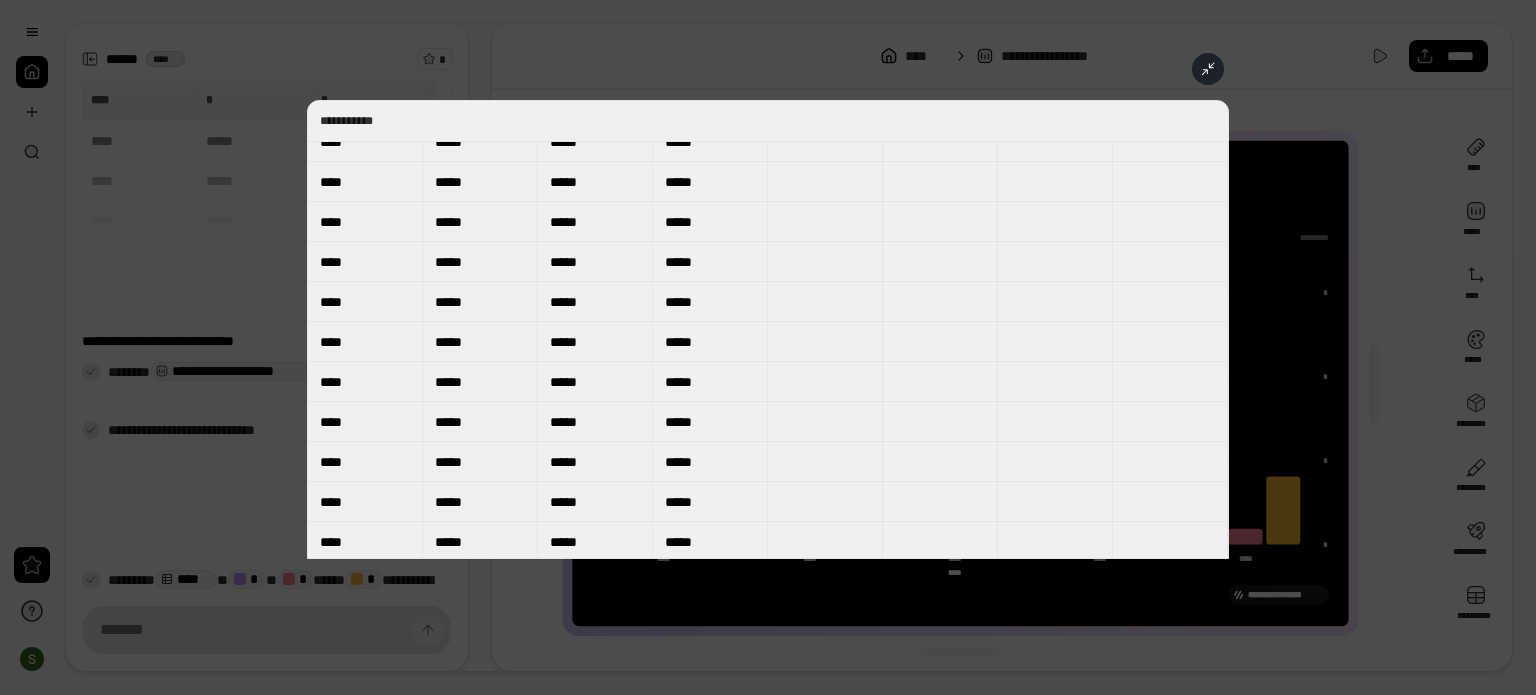 scroll, scrollTop: 0, scrollLeft: 0, axis: both 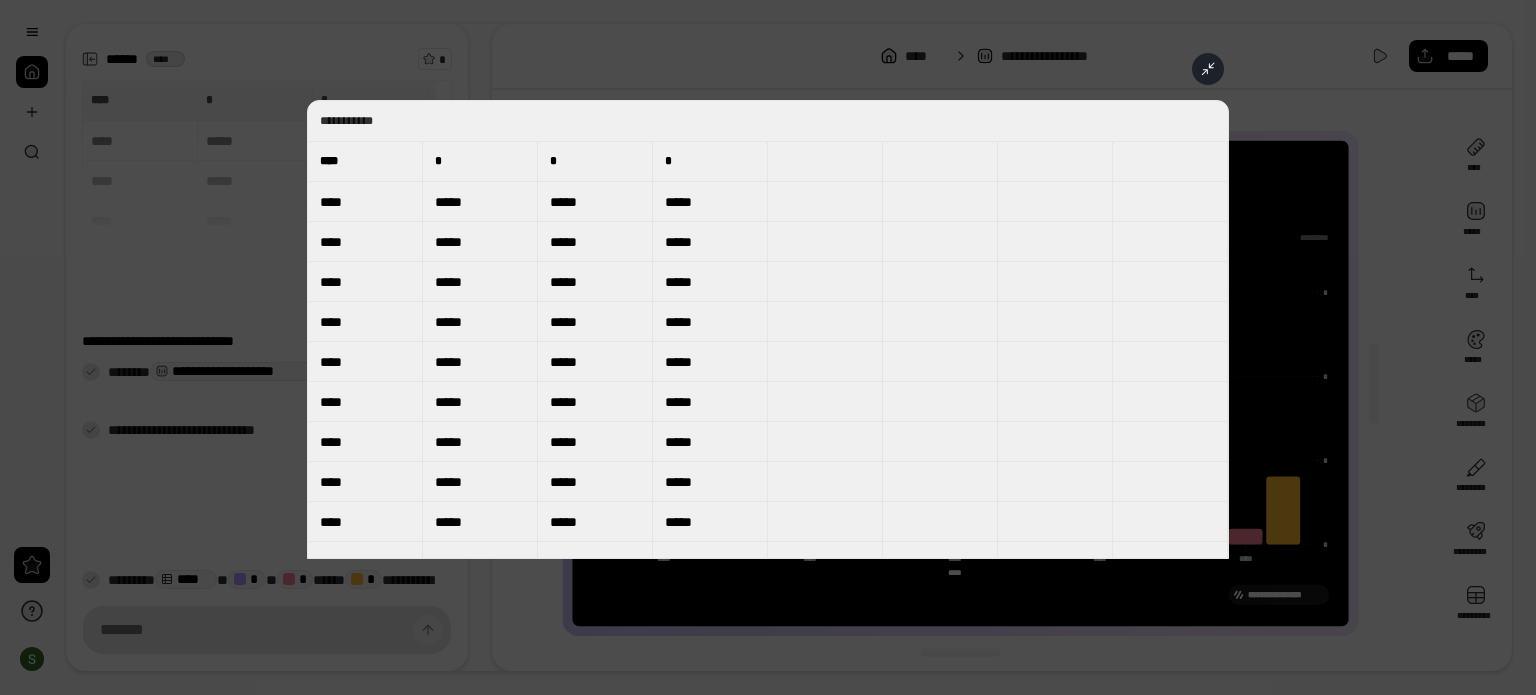 click 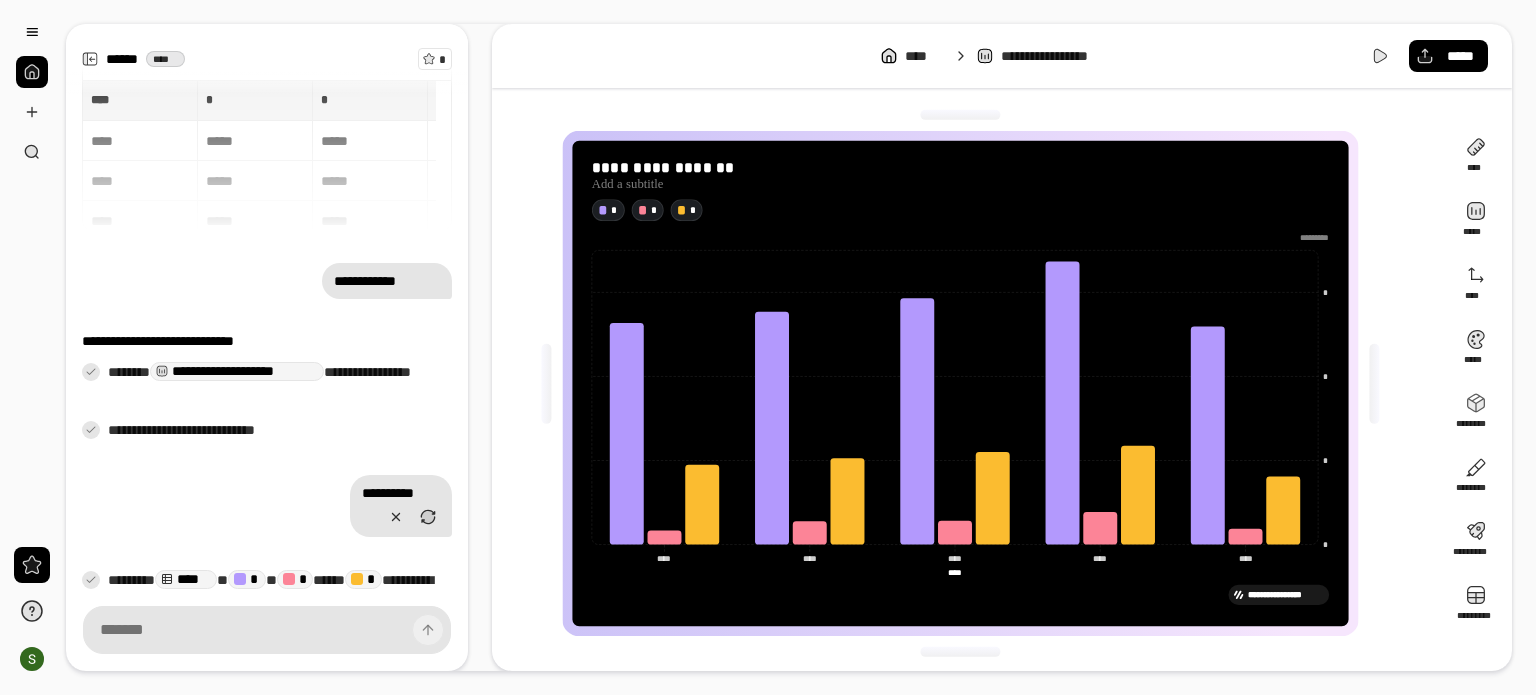 scroll, scrollTop: 72, scrollLeft: 0, axis: vertical 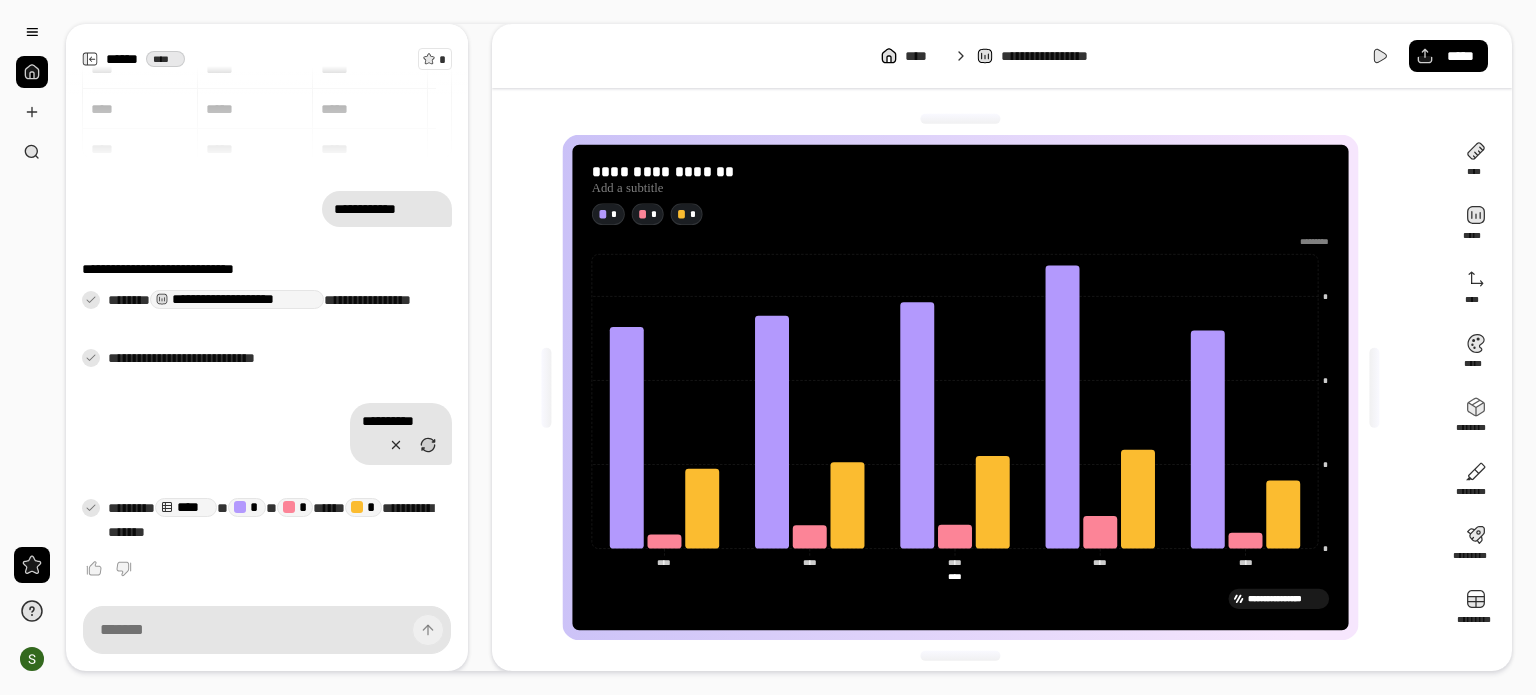 click on "**********" at bounding box center (1285, 598) 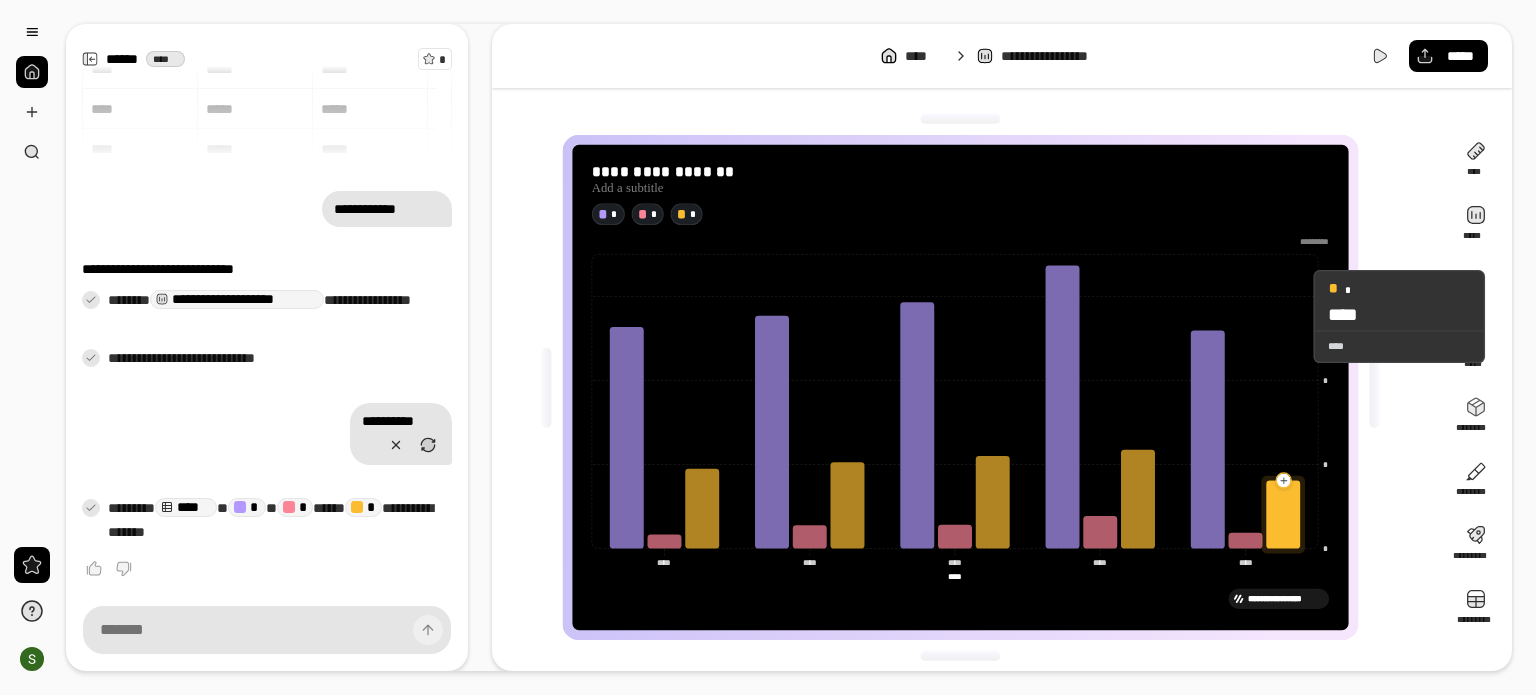scroll, scrollTop: 0, scrollLeft: 0, axis: both 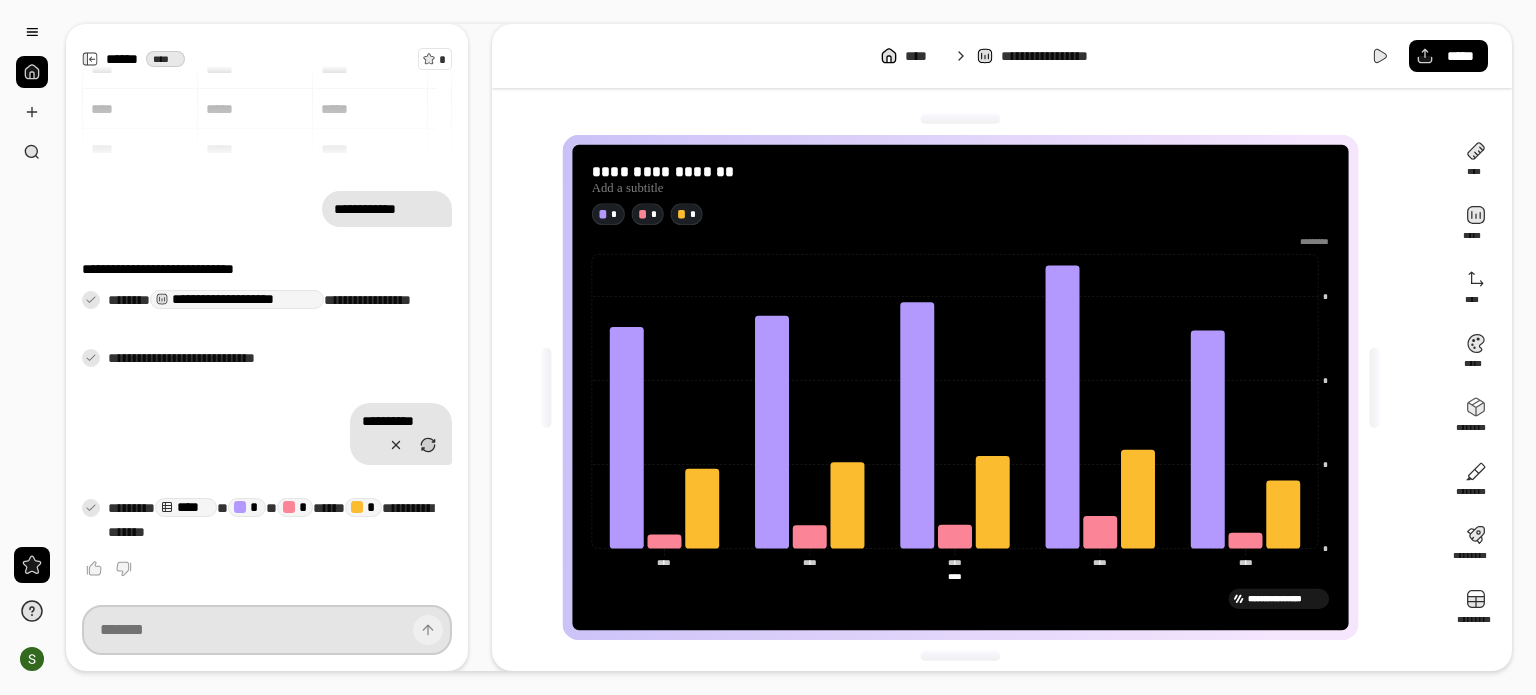 click at bounding box center (267, 630) 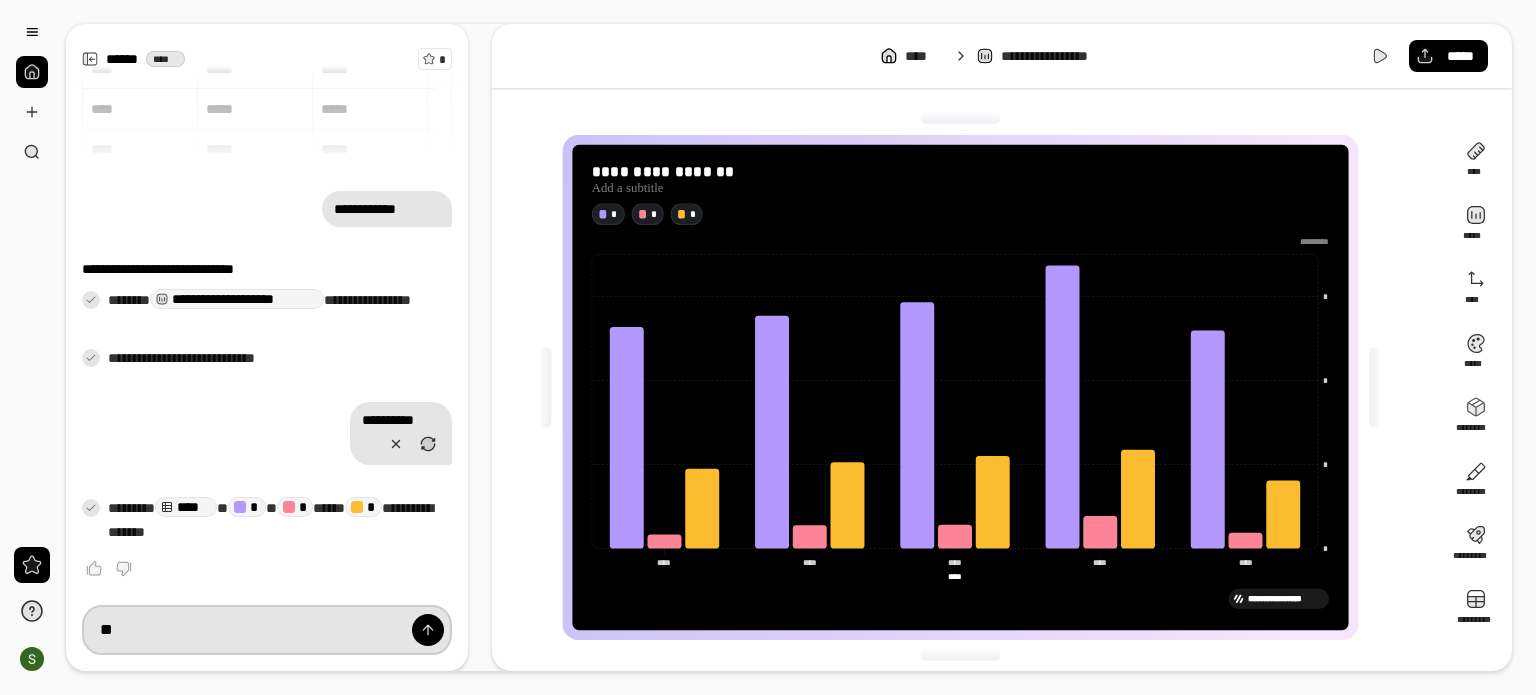 type on "*" 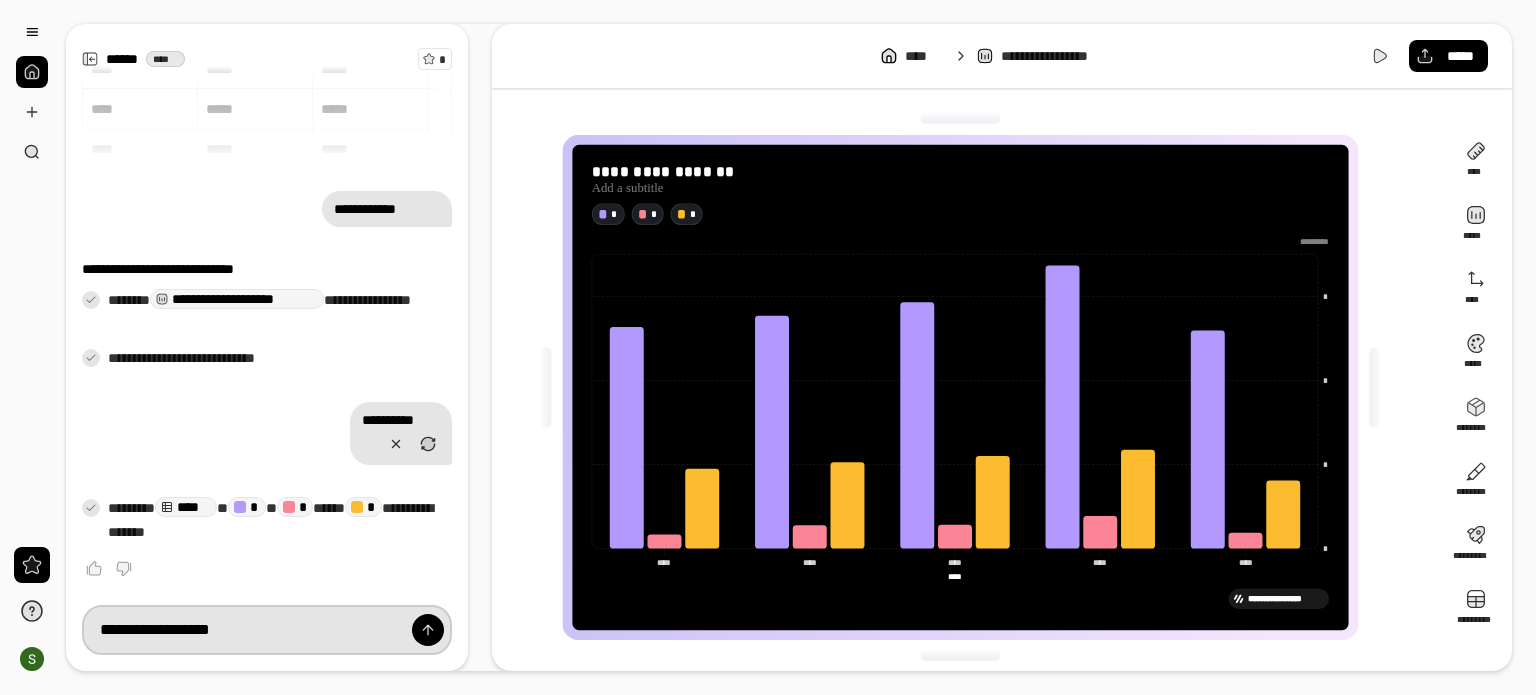 type on "**********" 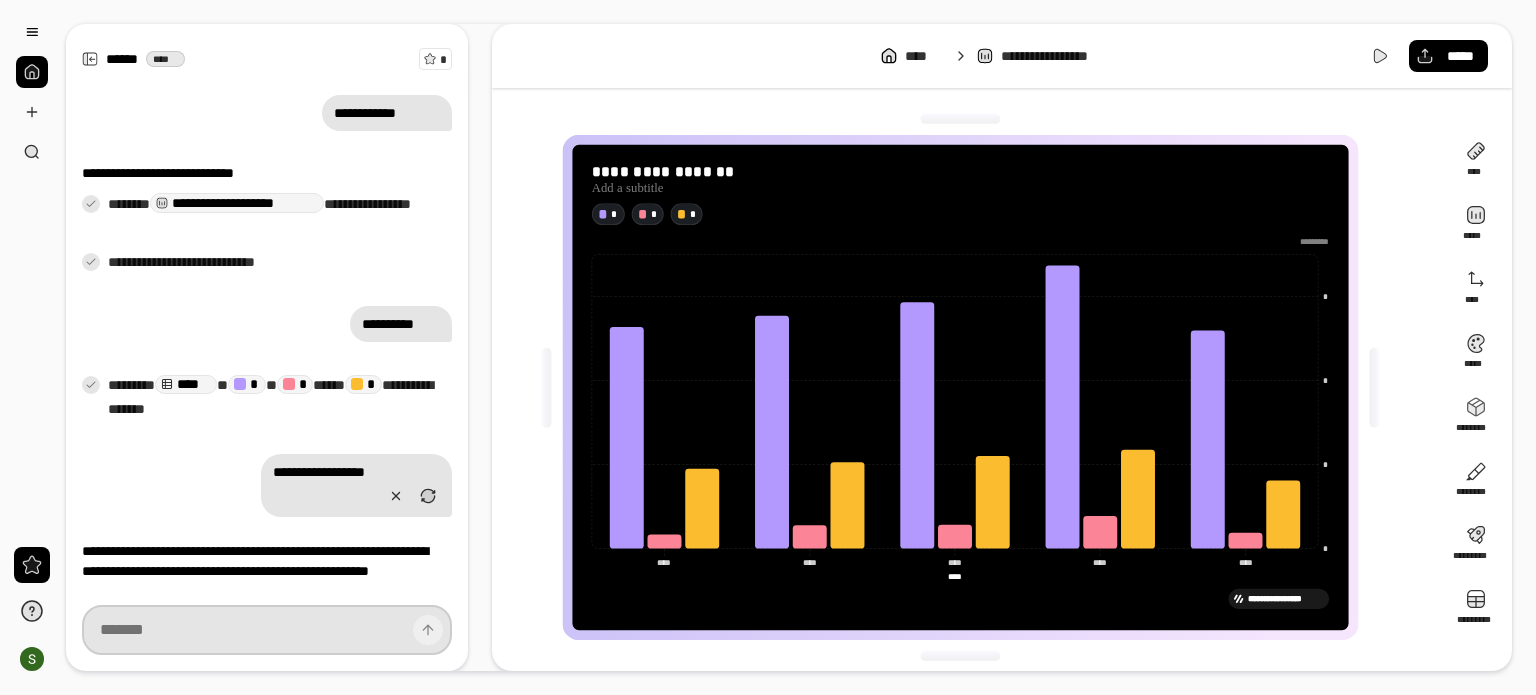 scroll, scrollTop: 124, scrollLeft: 0, axis: vertical 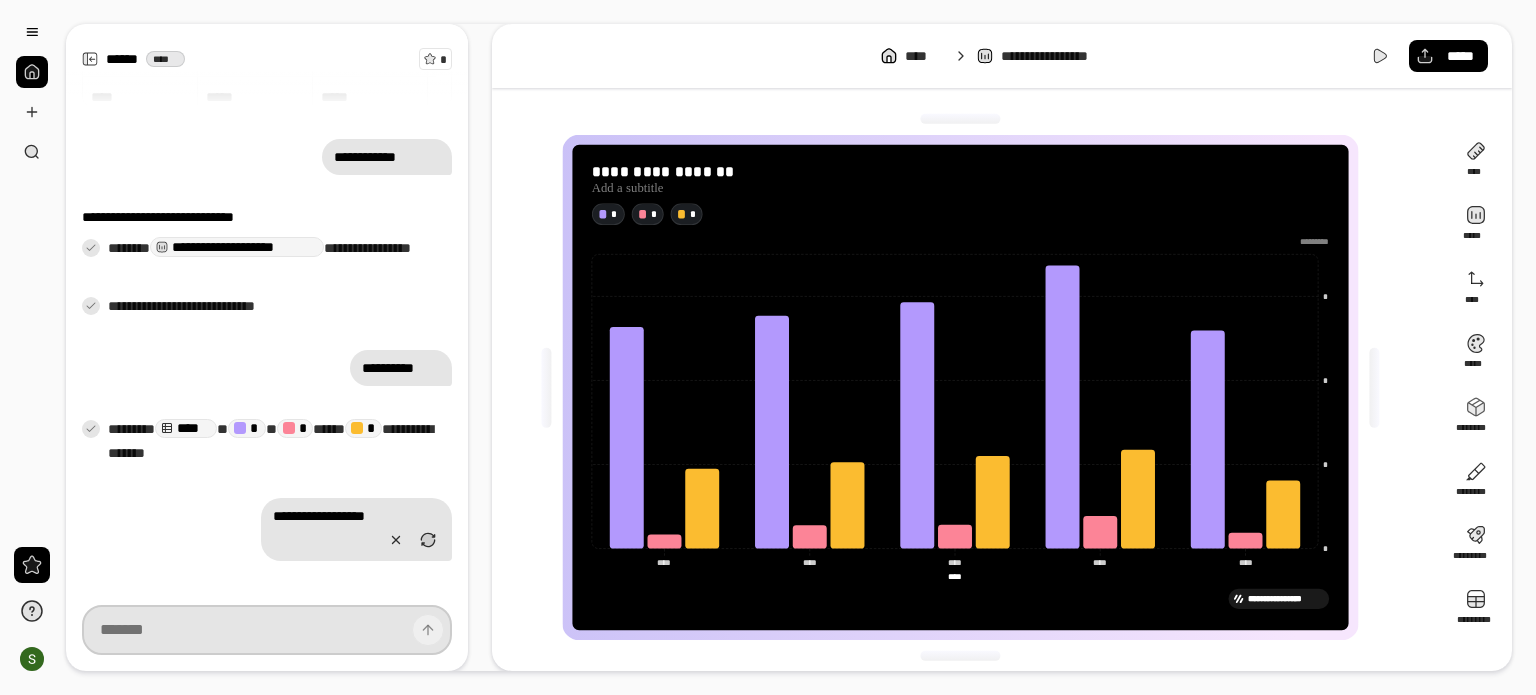 click at bounding box center (267, 630) 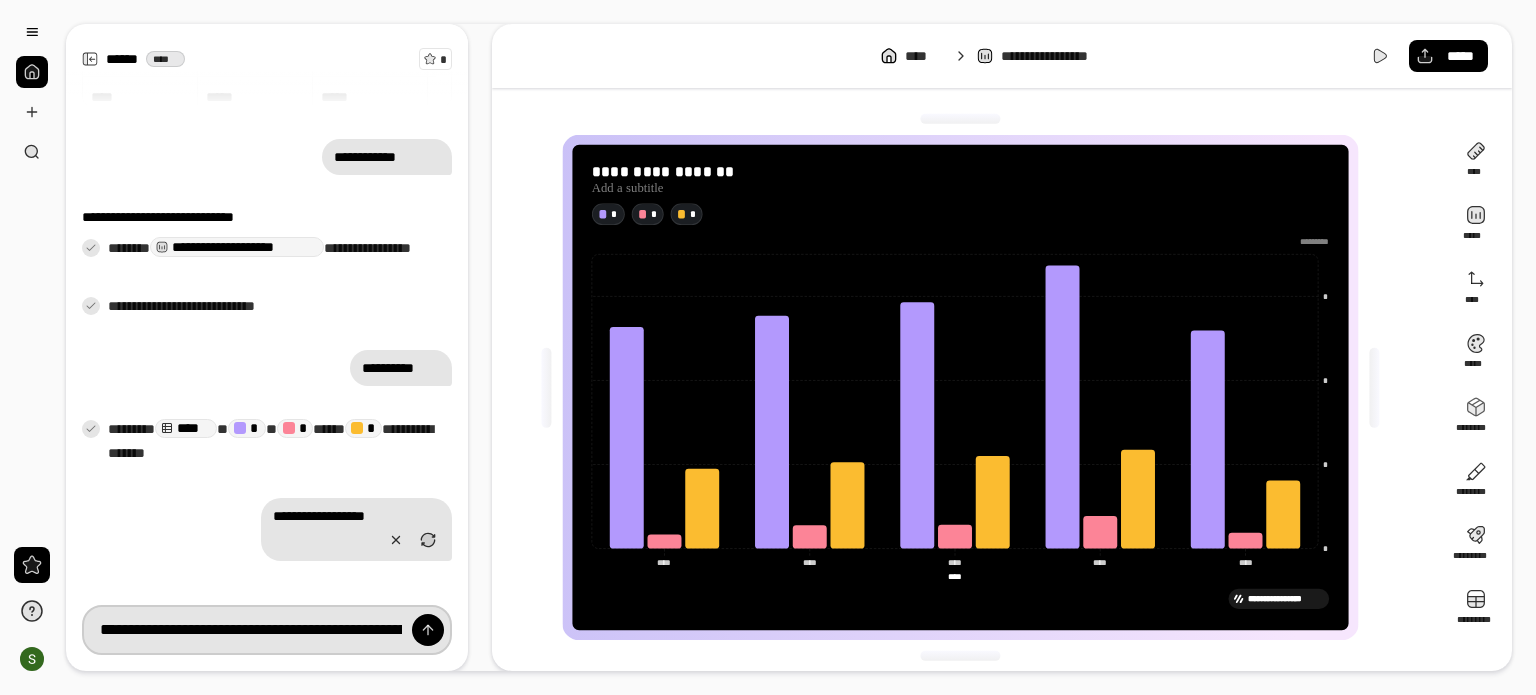 scroll, scrollTop: 0, scrollLeft: 2928, axis: horizontal 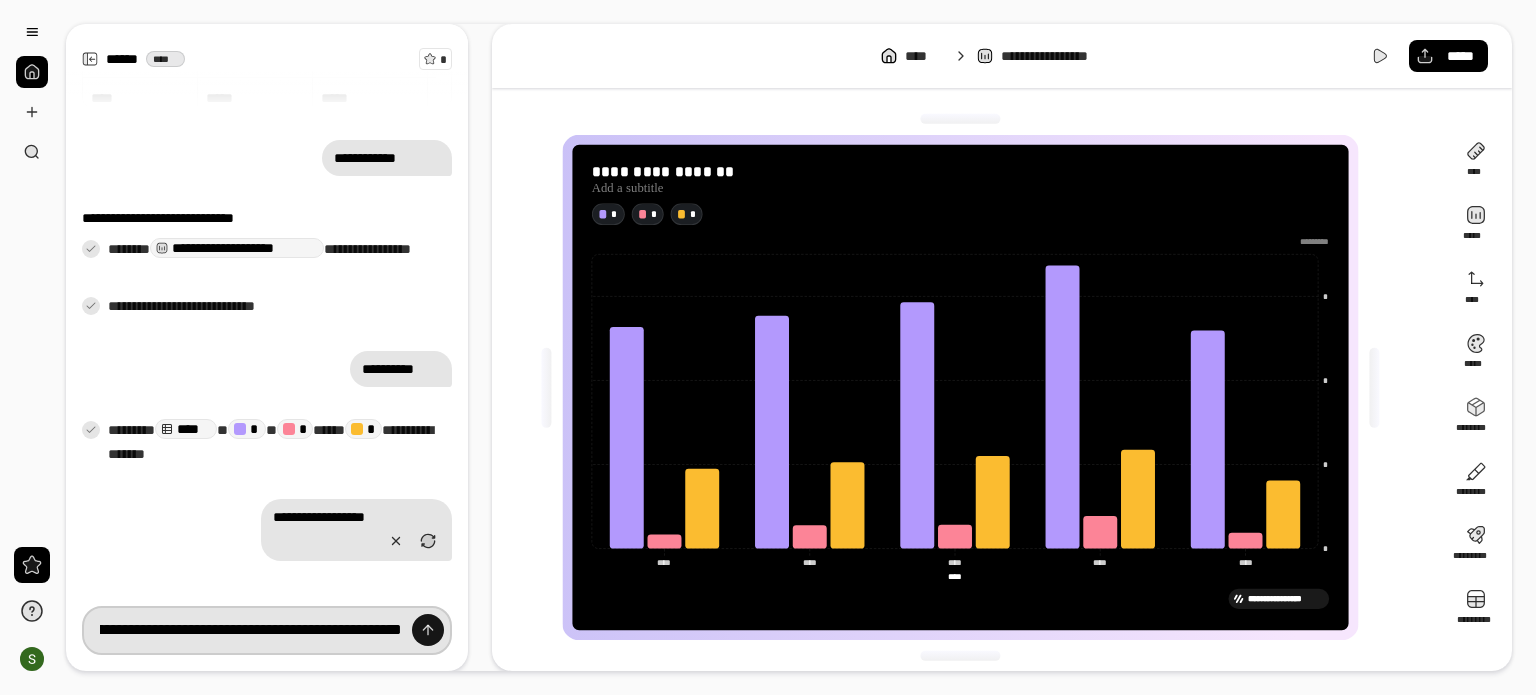 type on "[FULL_ADDRESS]" 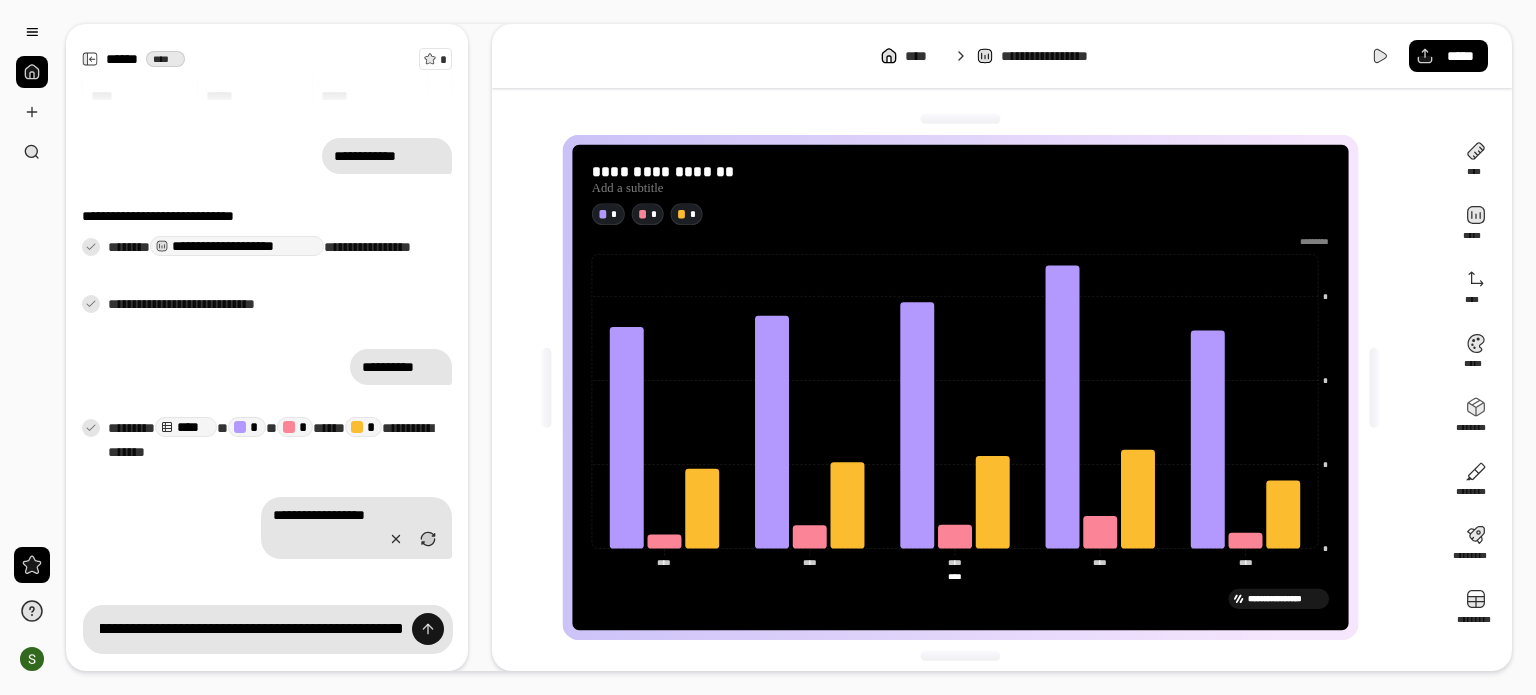 click at bounding box center [428, 629] 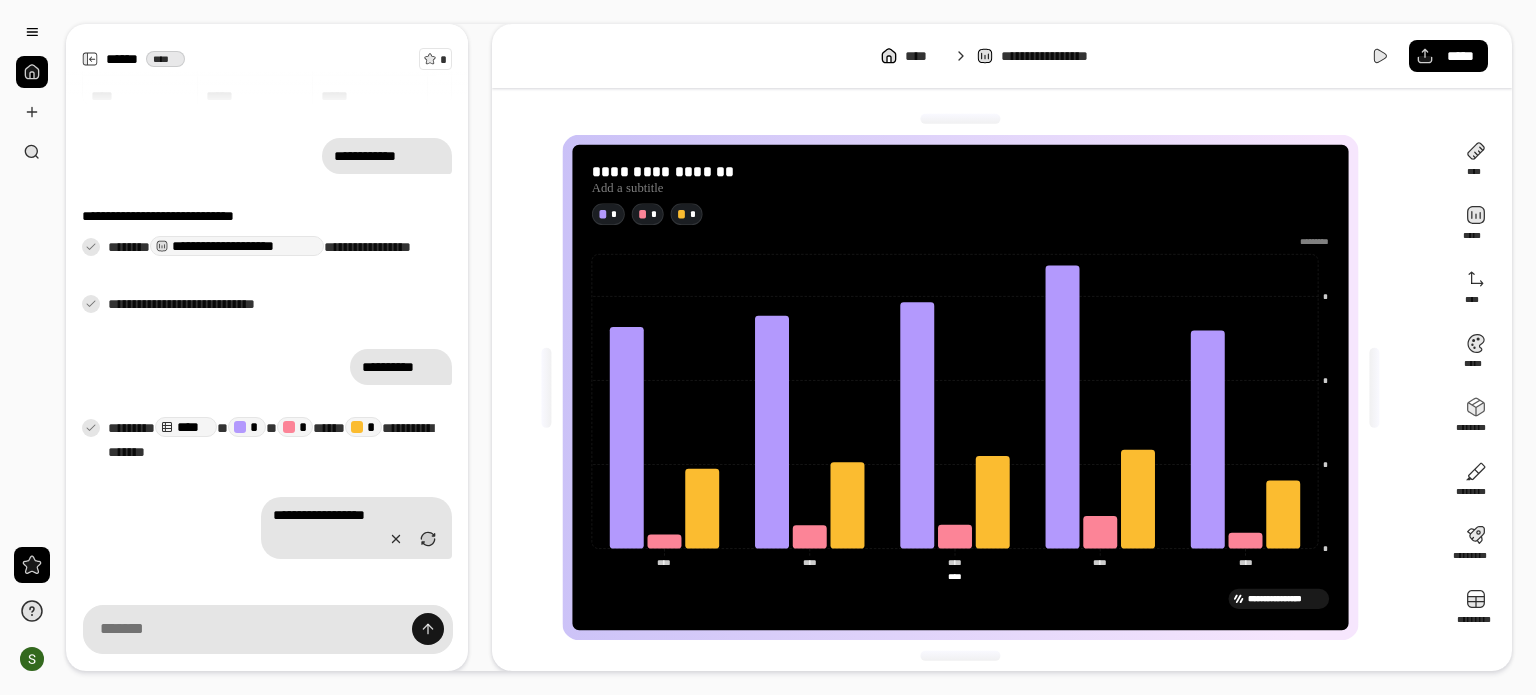 scroll, scrollTop: 0, scrollLeft: 0, axis: both 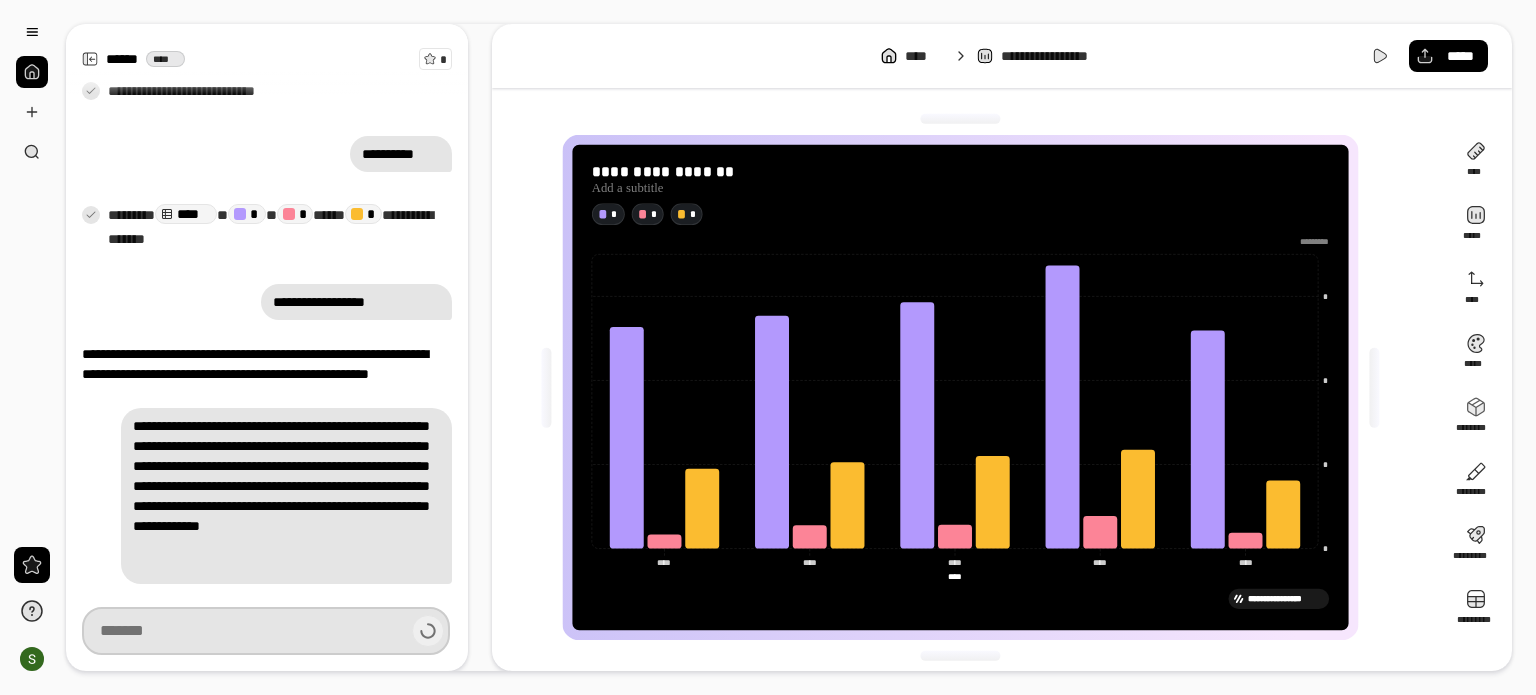 click at bounding box center (266, 631) 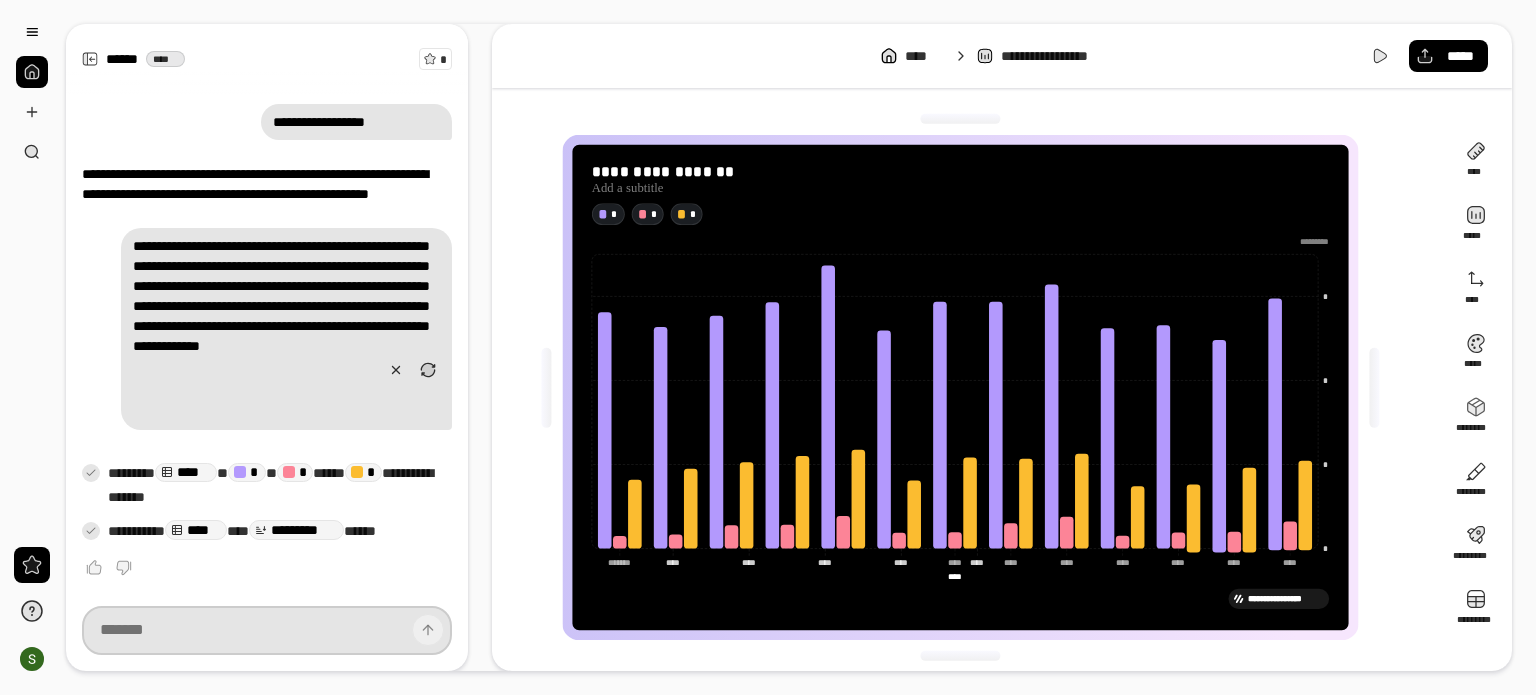 scroll, scrollTop: 537, scrollLeft: 0, axis: vertical 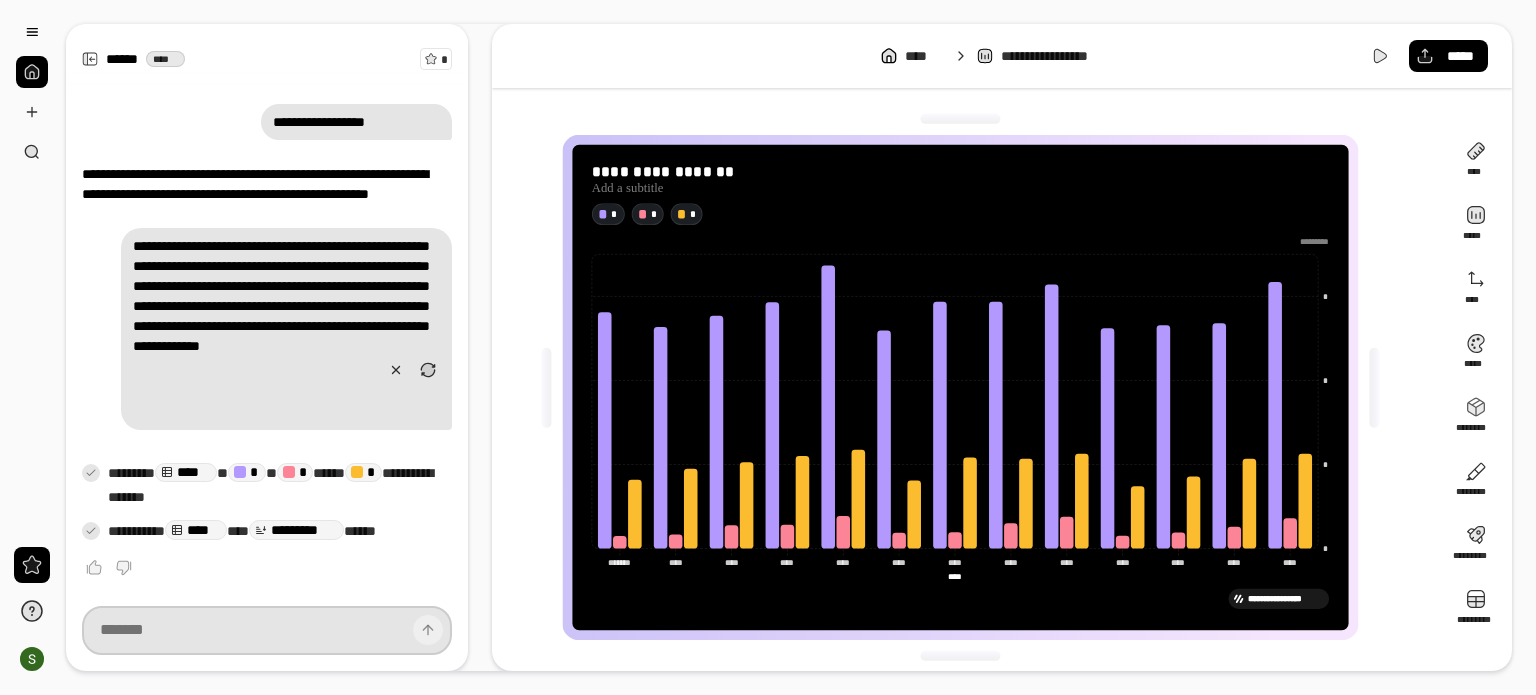 click at bounding box center [267, 630] 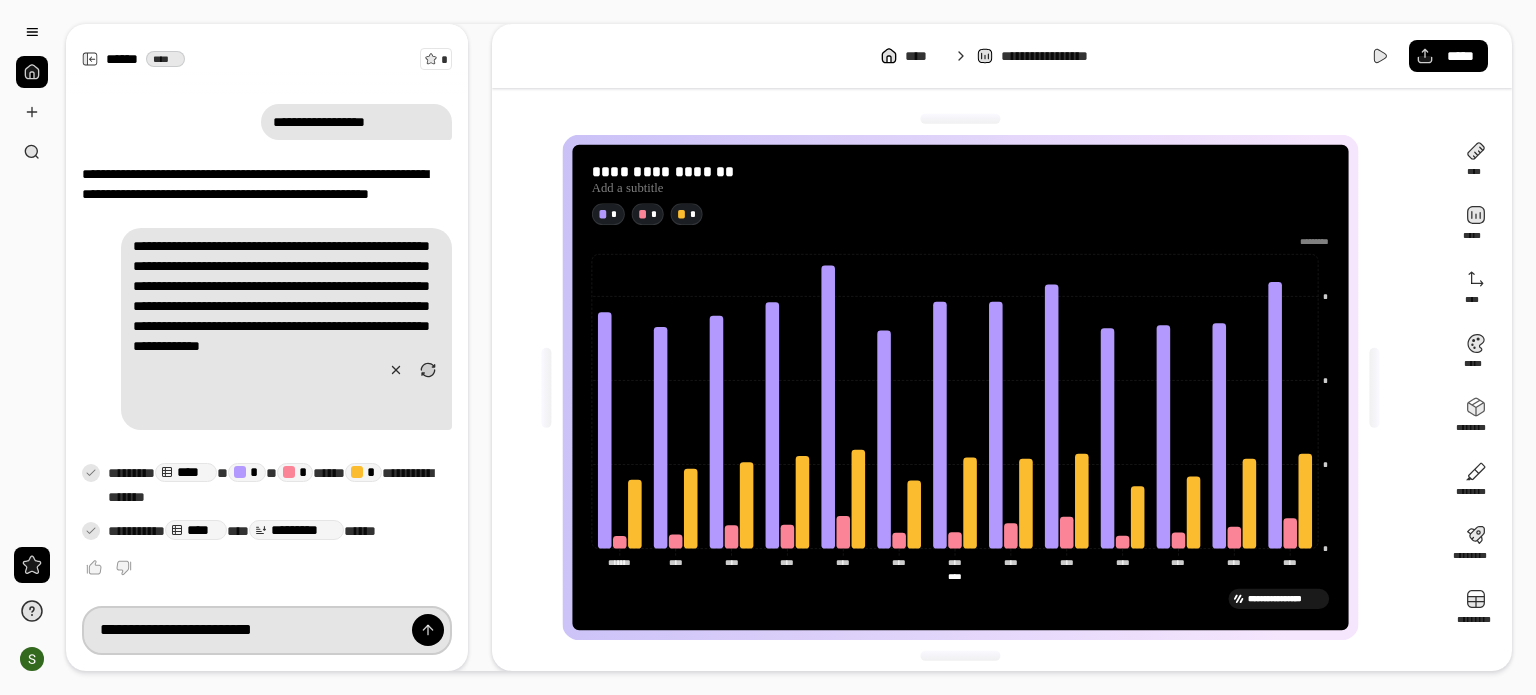 type on "**********" 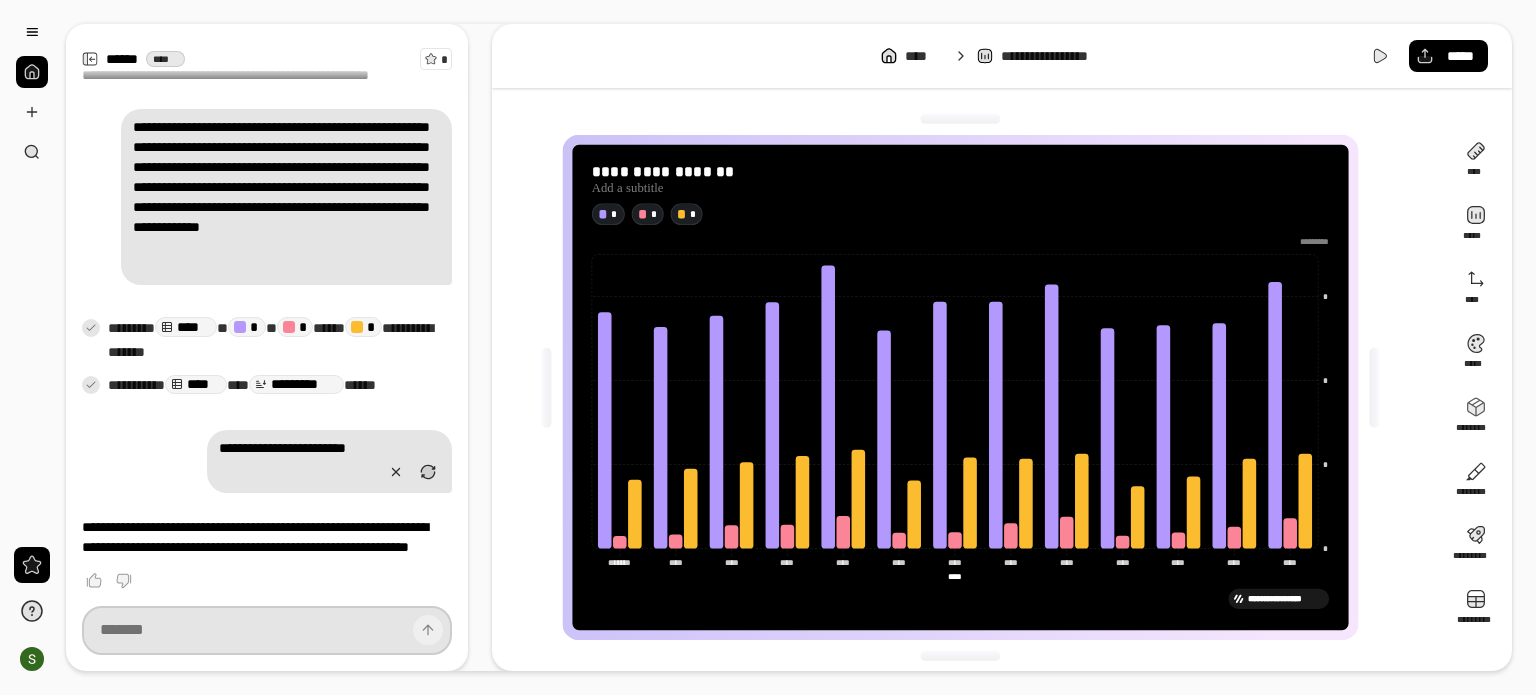 scroll, scrollTop: 689, scrollLeft: 0, axis: vertical 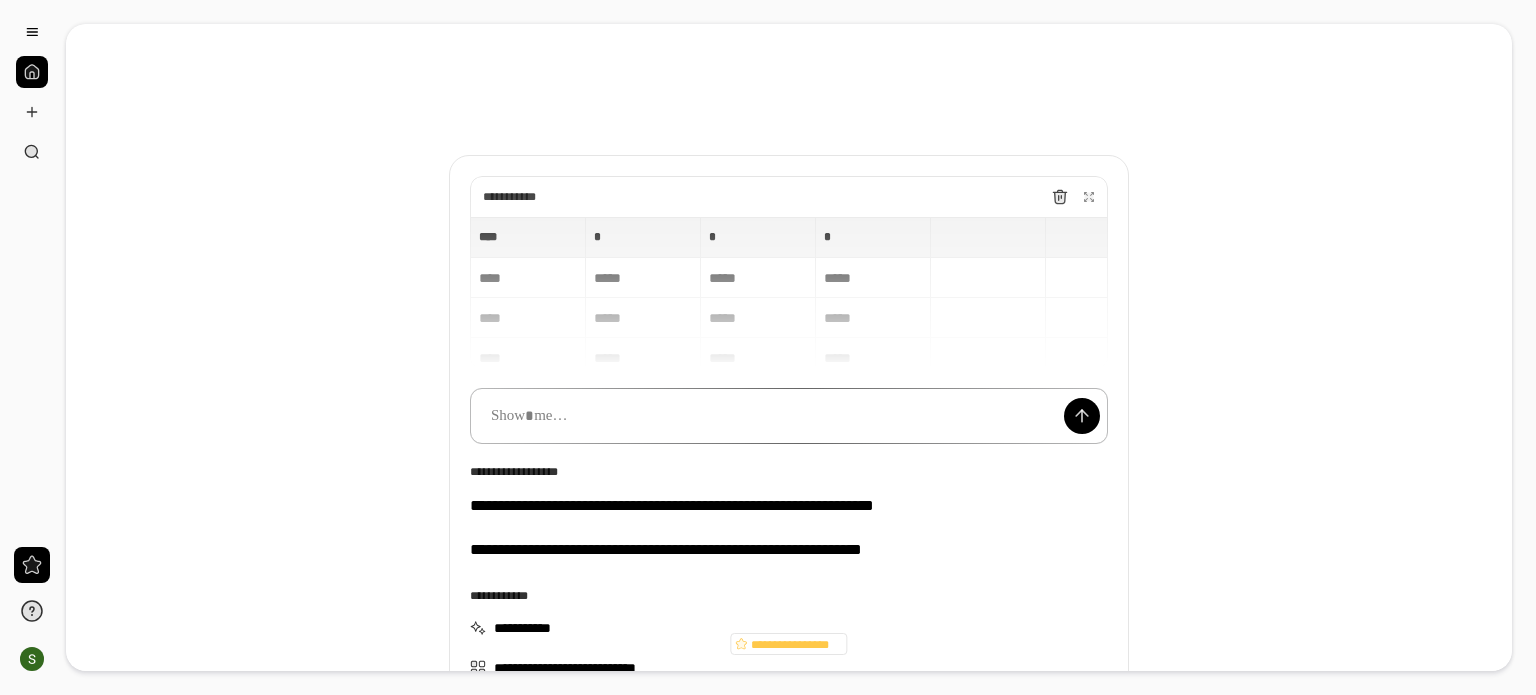 click at bounding box center (789, 416) 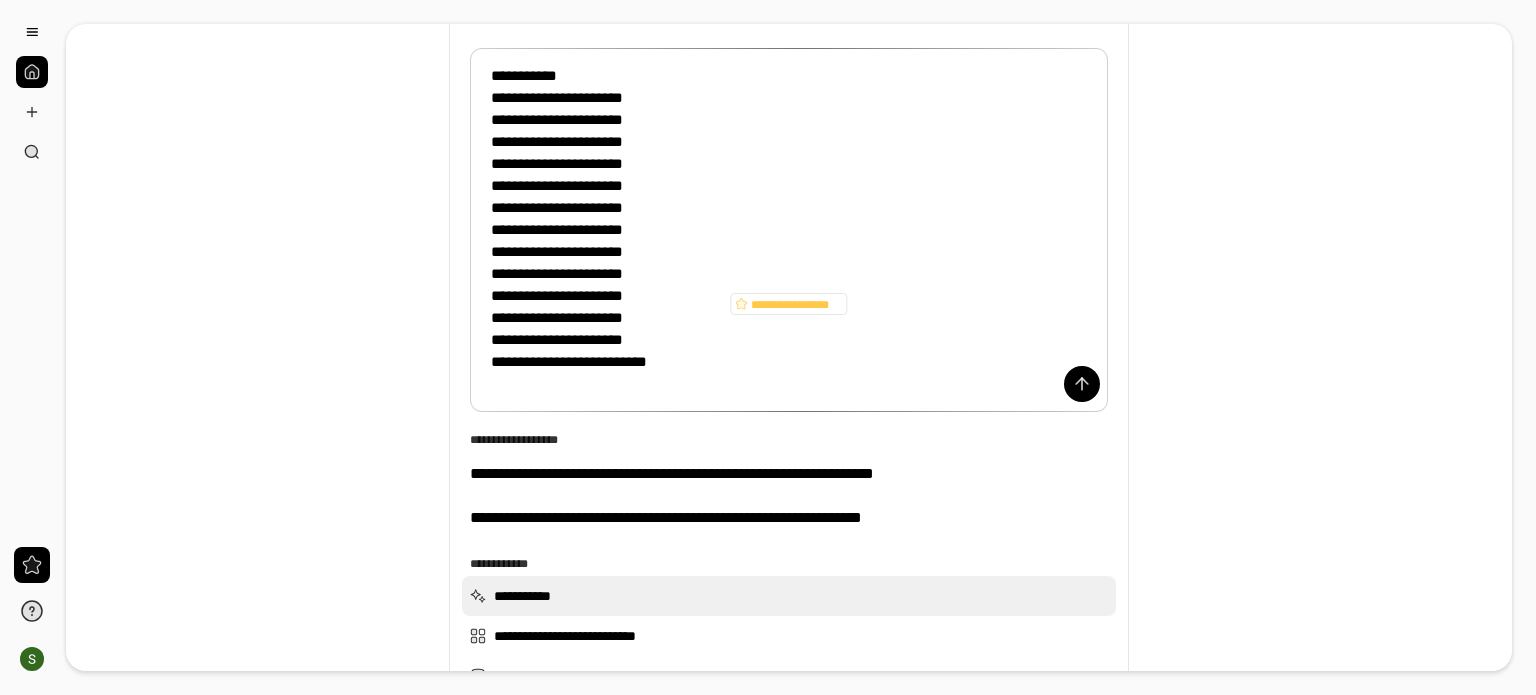 scroll, scrollTop: 461, scrollLeft: 0, axis: vertical 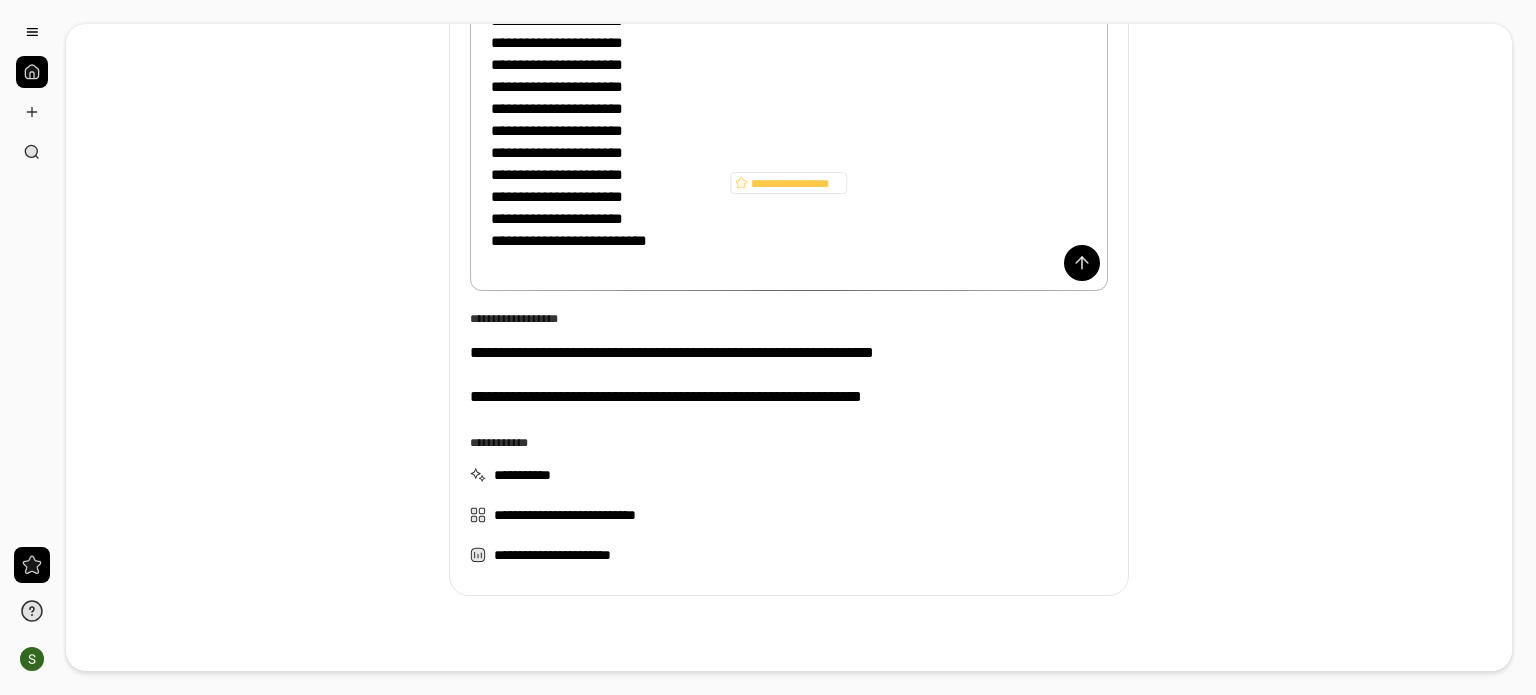 click on "[ADDRESS]" at bounding box center [789, 109] 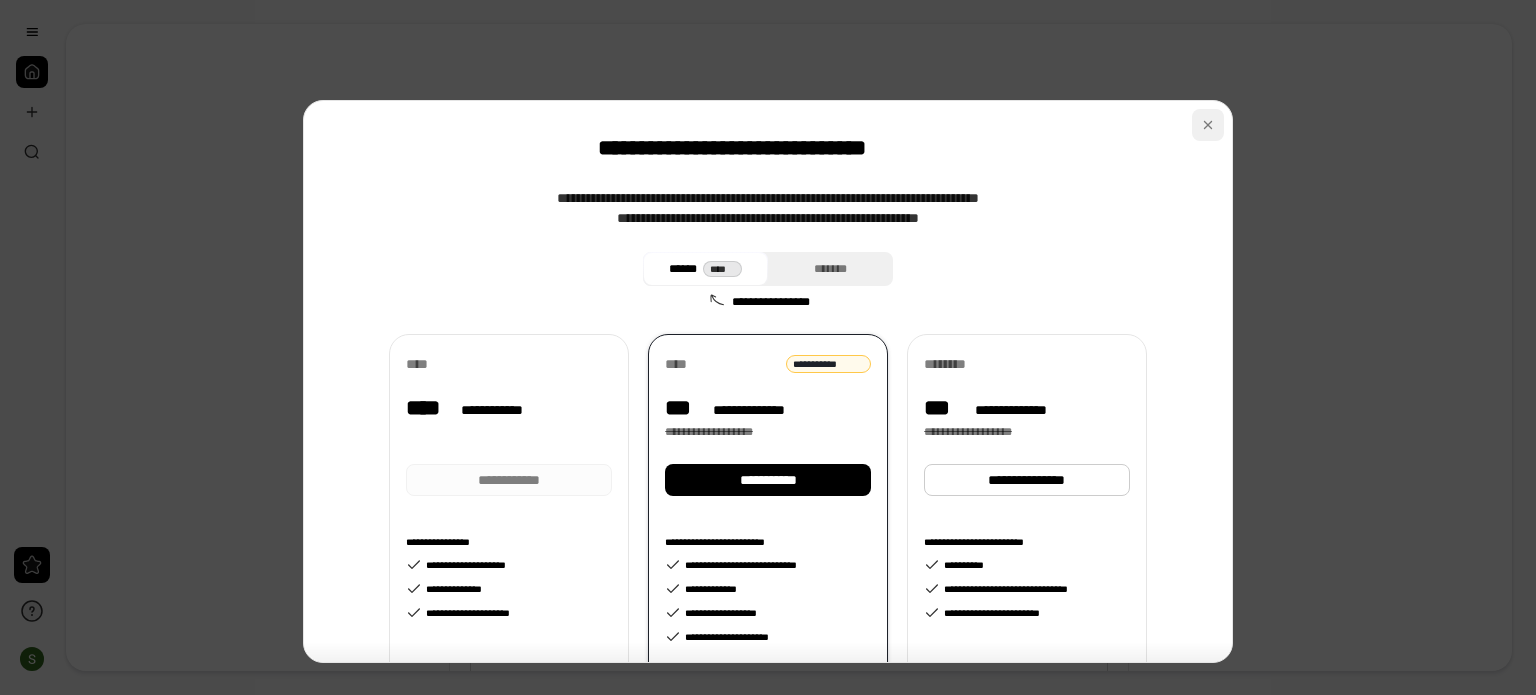 click at bounding box center [1208, 125] 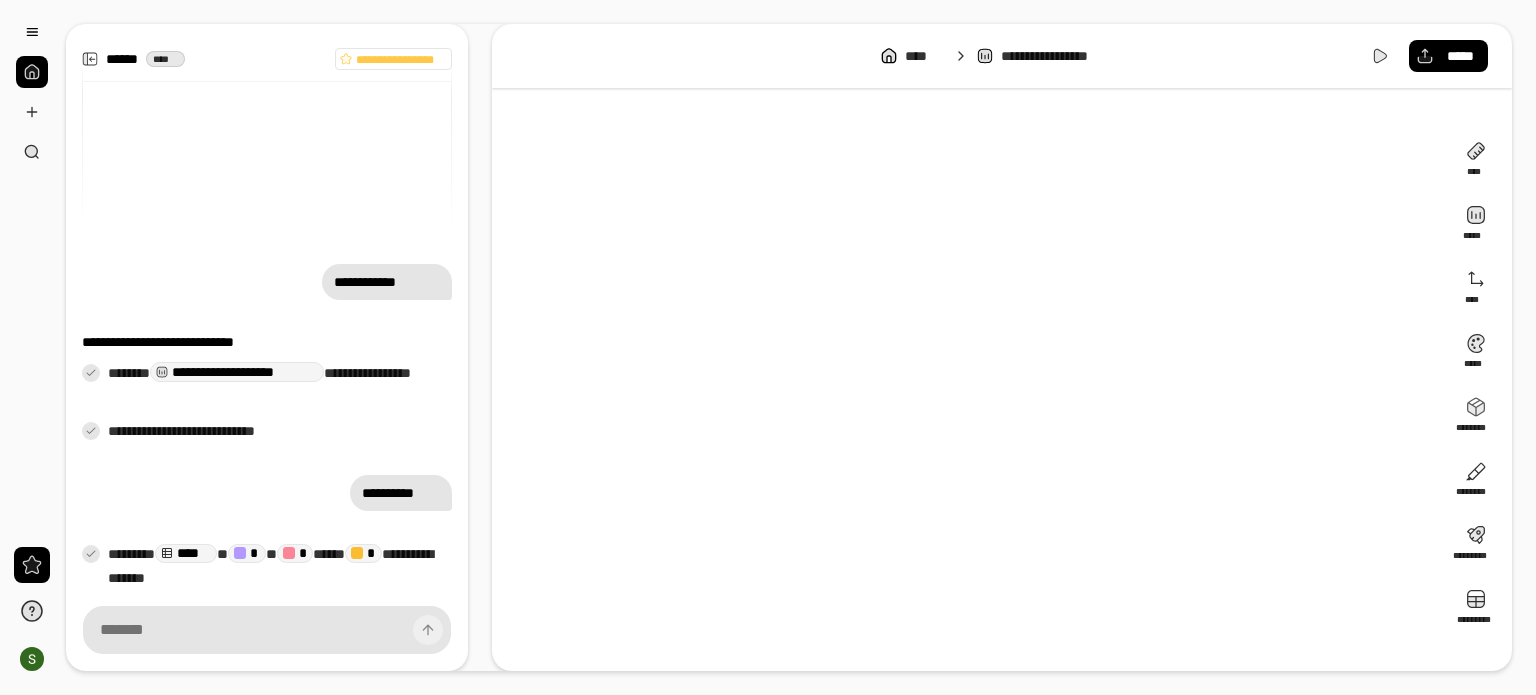 scroll, scrollTop: 663, scrollLeft: 0, axis: vertical 